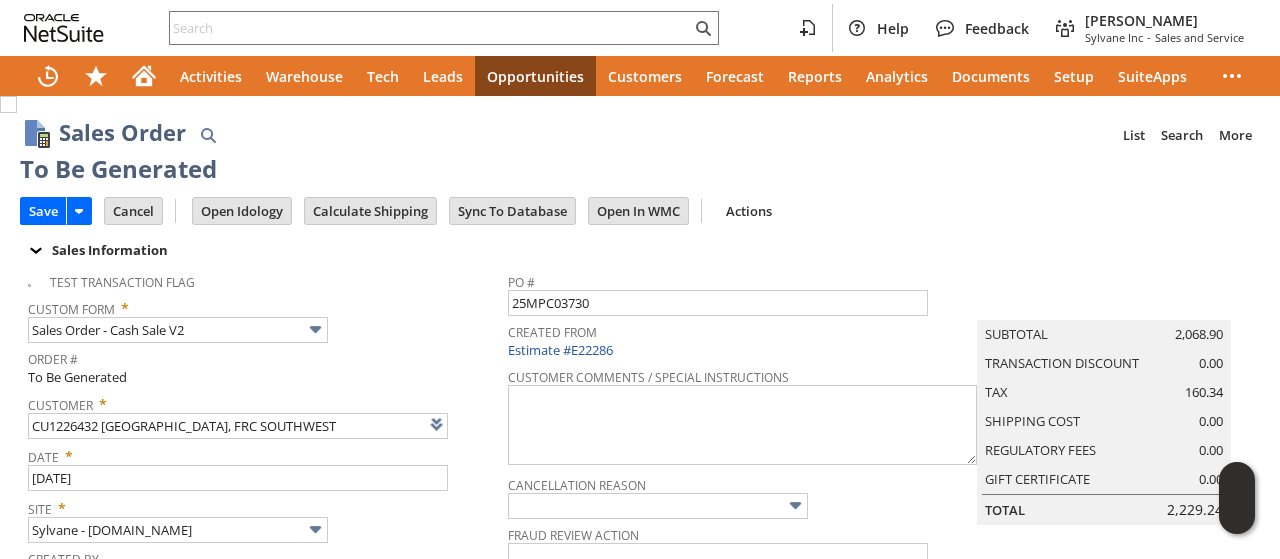 scroll, scrollTop: 0, scrollLeft: 0, axis: both 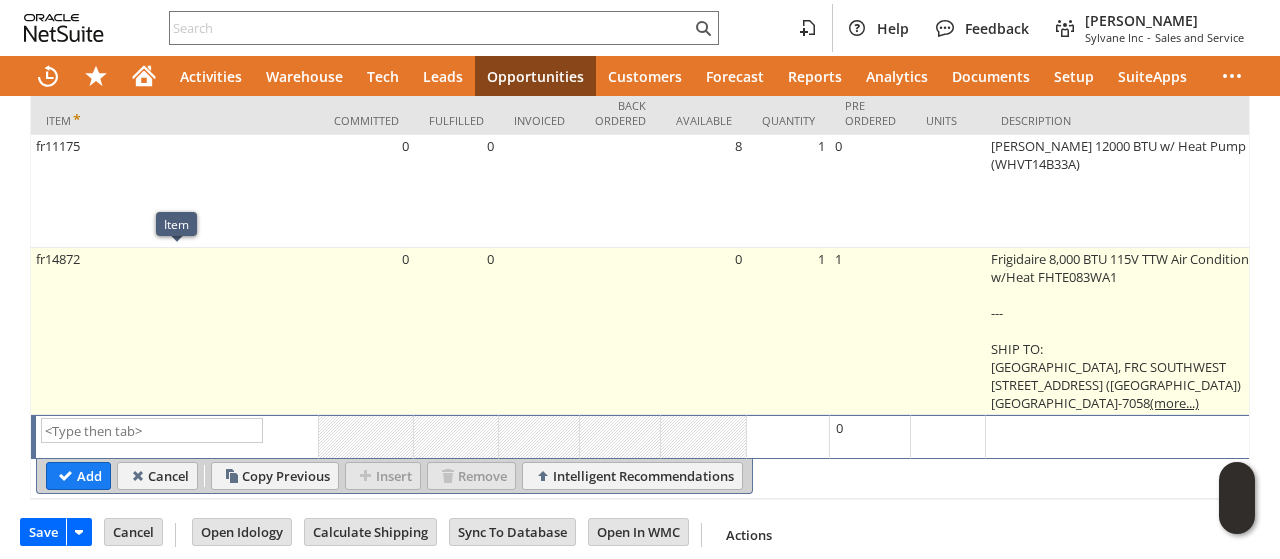 click on "fr14872" at bounding box center (175, 331) 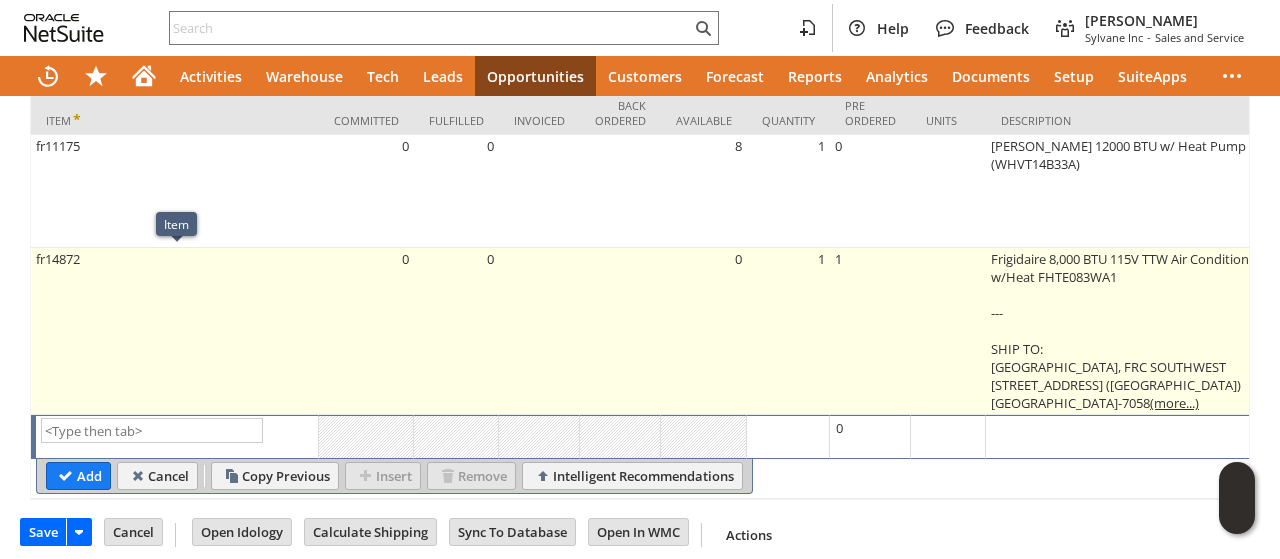 type on "fr14872" 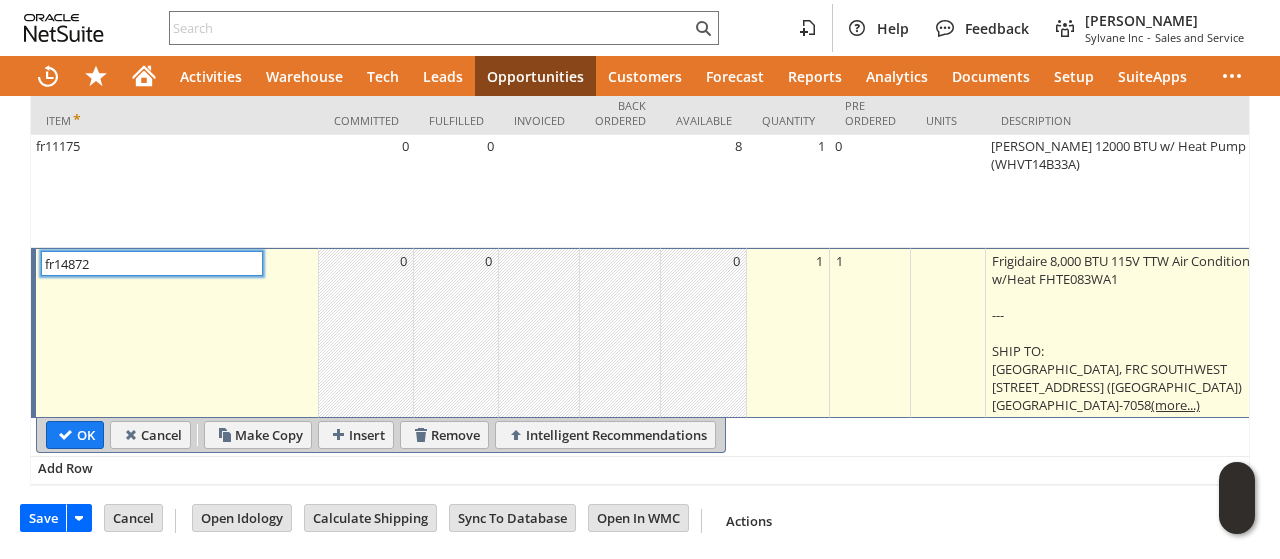 scroll, scrollTop: 0, scrollLeft: 274, axis: horizontal 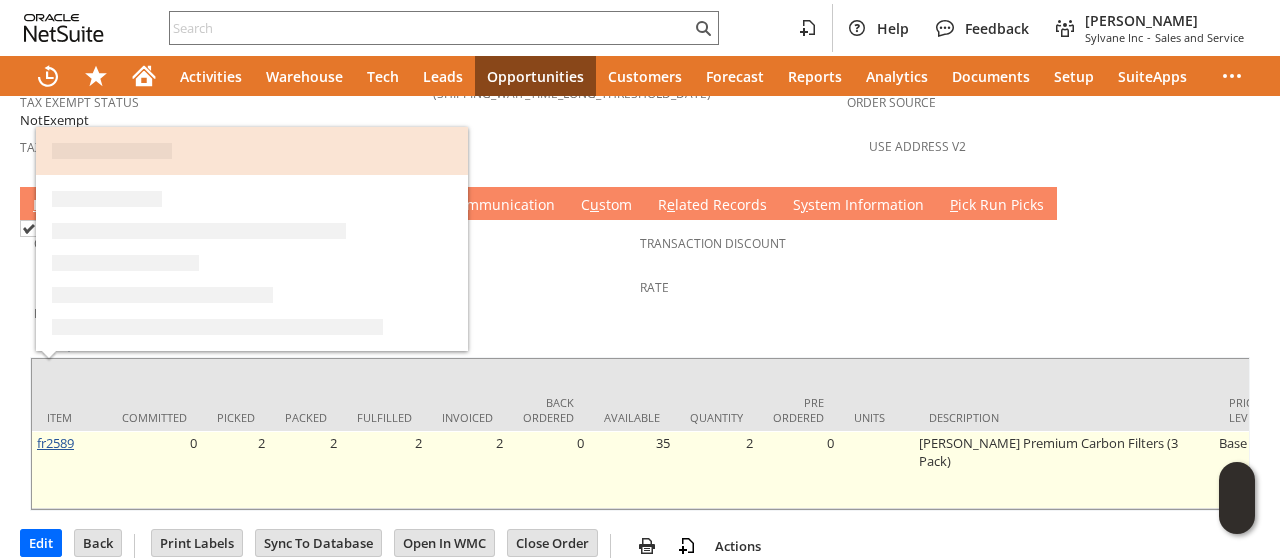 click on "fr2589" at bounding box center [55, 443] 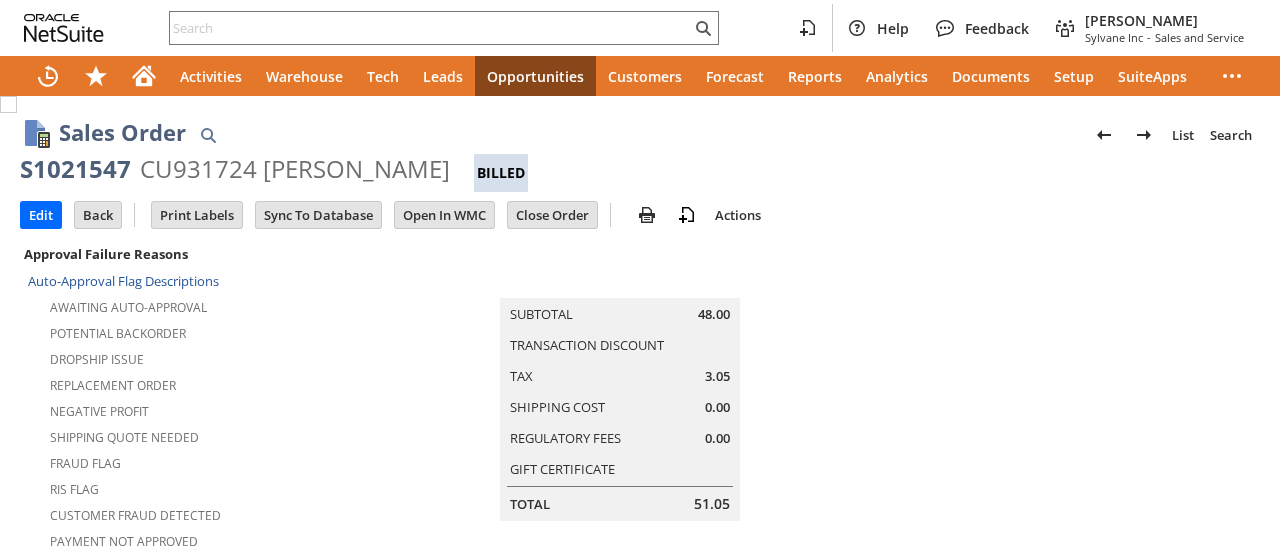 scroll, scrollTop: 0, scrollLeft: 0, axis: both 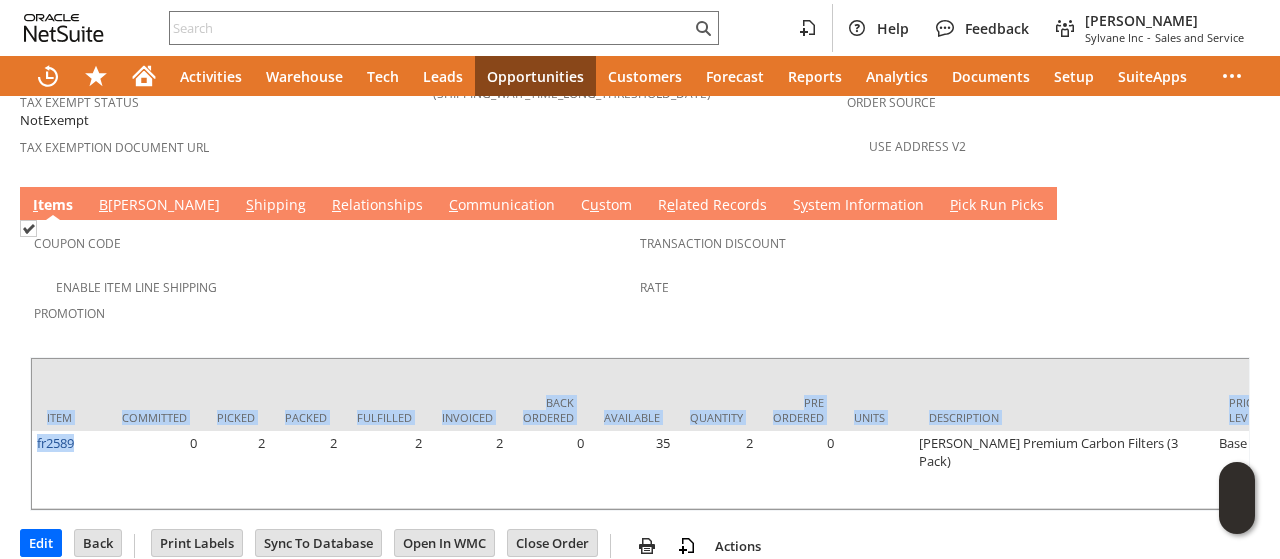 drag, startPoint x: 80, startPoint y: 369, endPoint x: 29, endPoint y: 375, distance: 51.351727 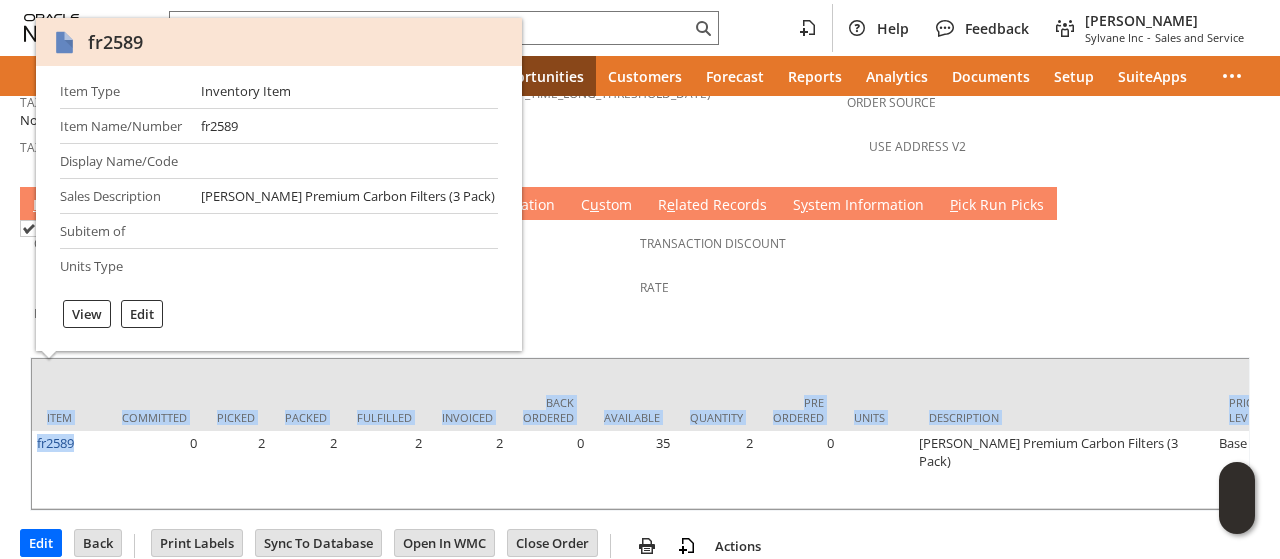click on "fr2589" at bounding box center (115, 42) 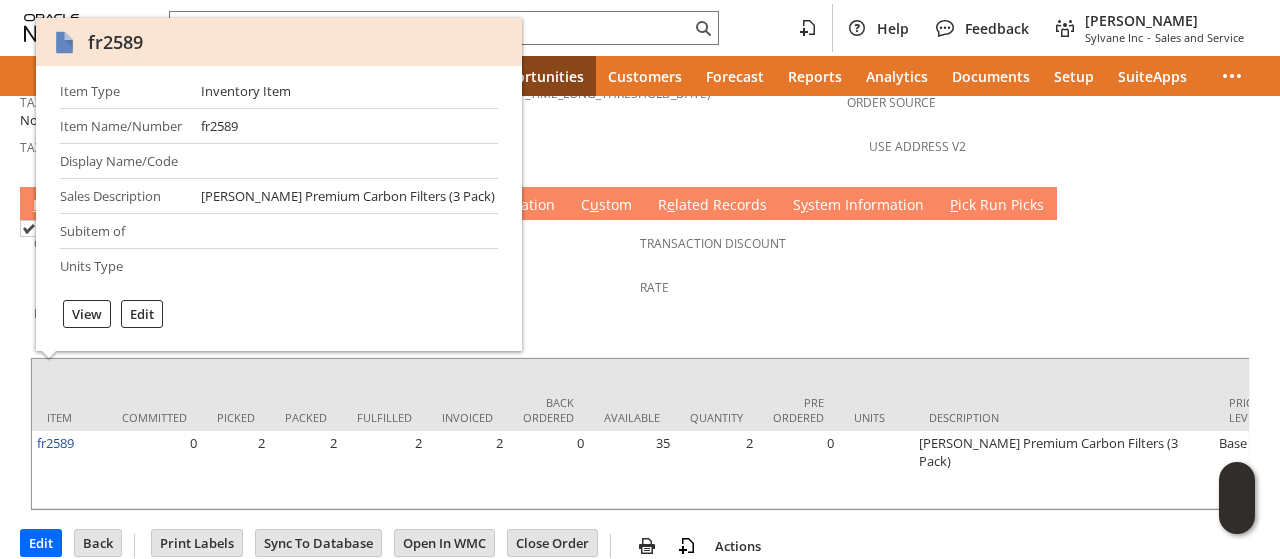 click on "fr2589" at bounding box center (115, 42) 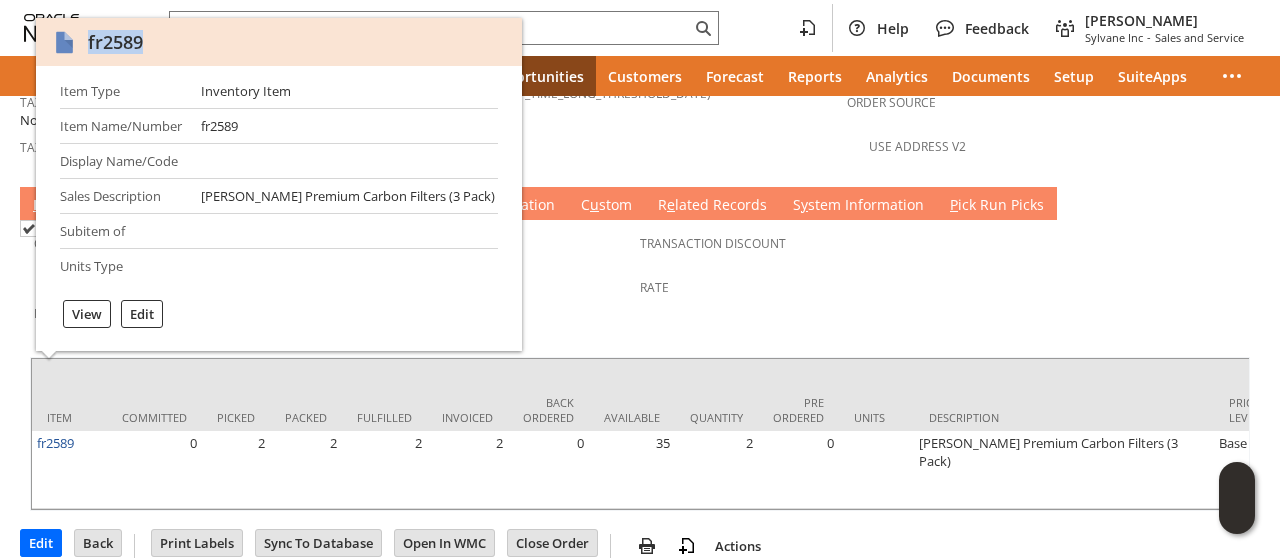 copy on "fr2589" 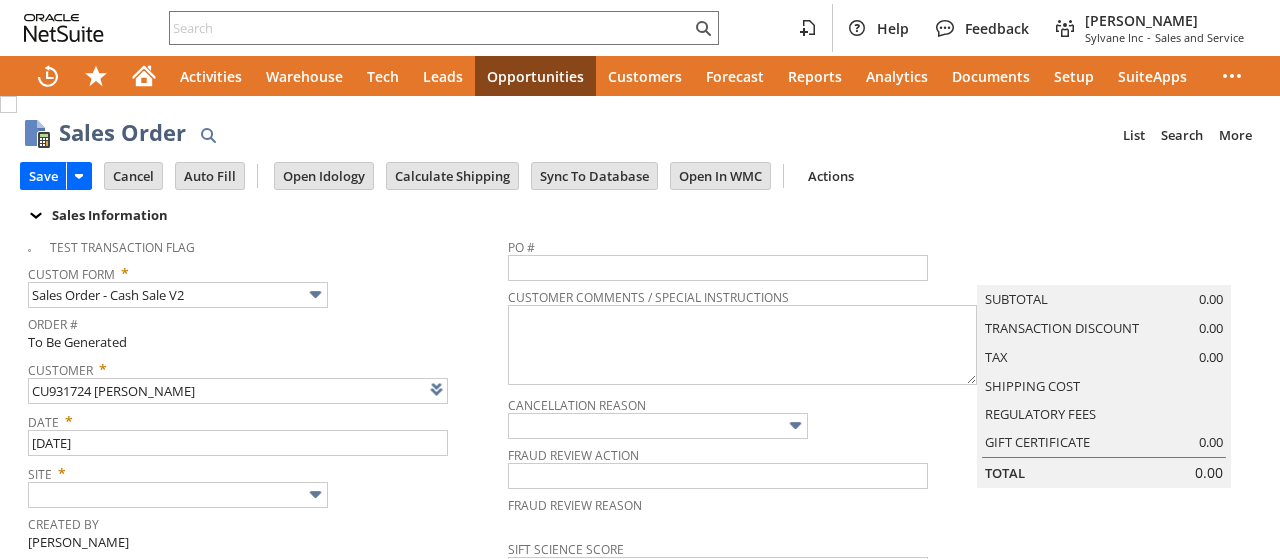 scroll, scrollTop: 0, scrollLeft: 0, axis: both 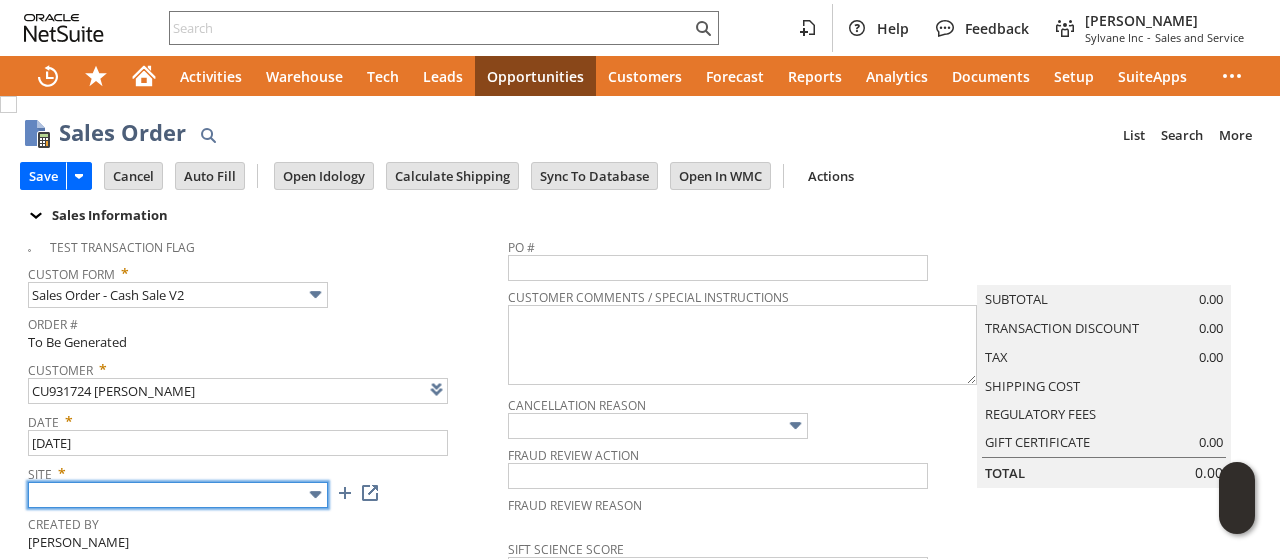 click at bounding box center (178, 495) 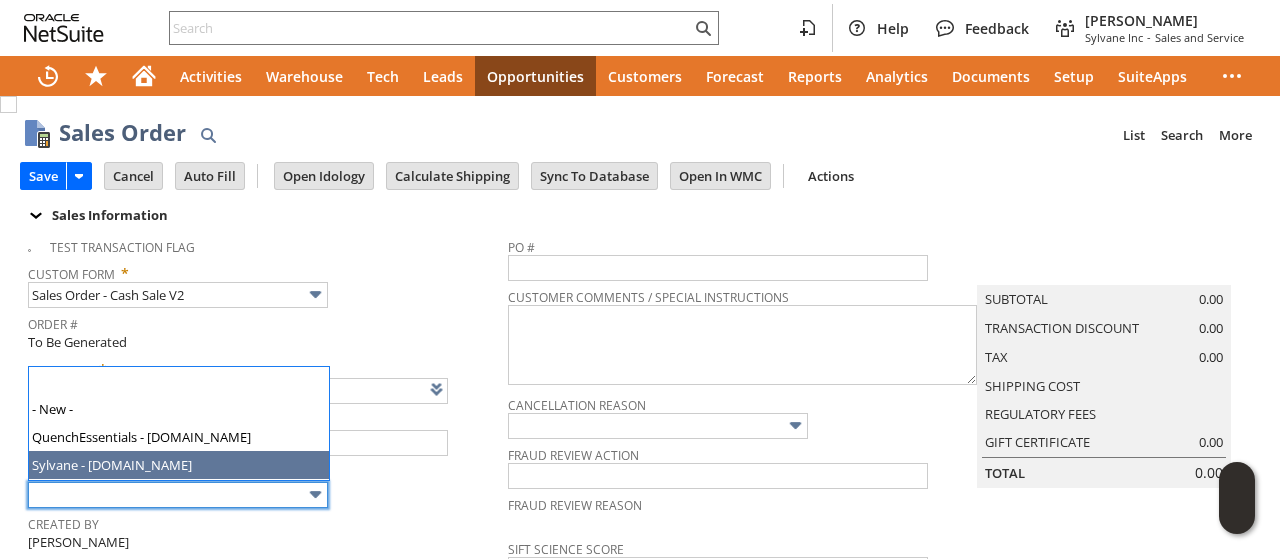 type on "Sylvane - [DOMAIN_NAME]" 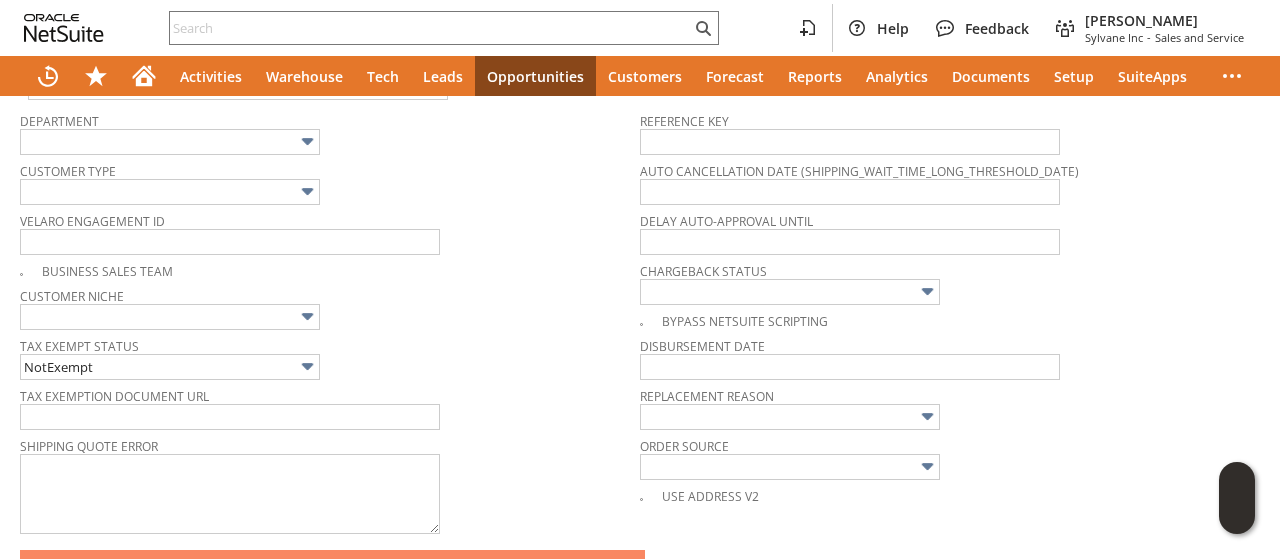 scroll, scrollTop: 1038, scrollLeft: 0, axis: vertical 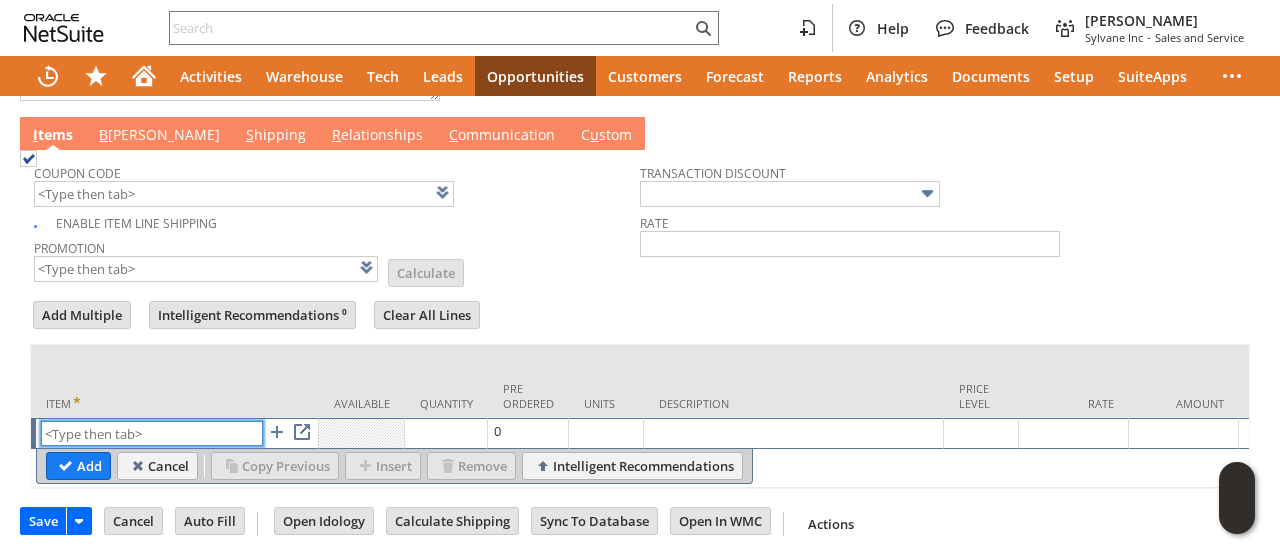 click at bounding box center (152, 433) 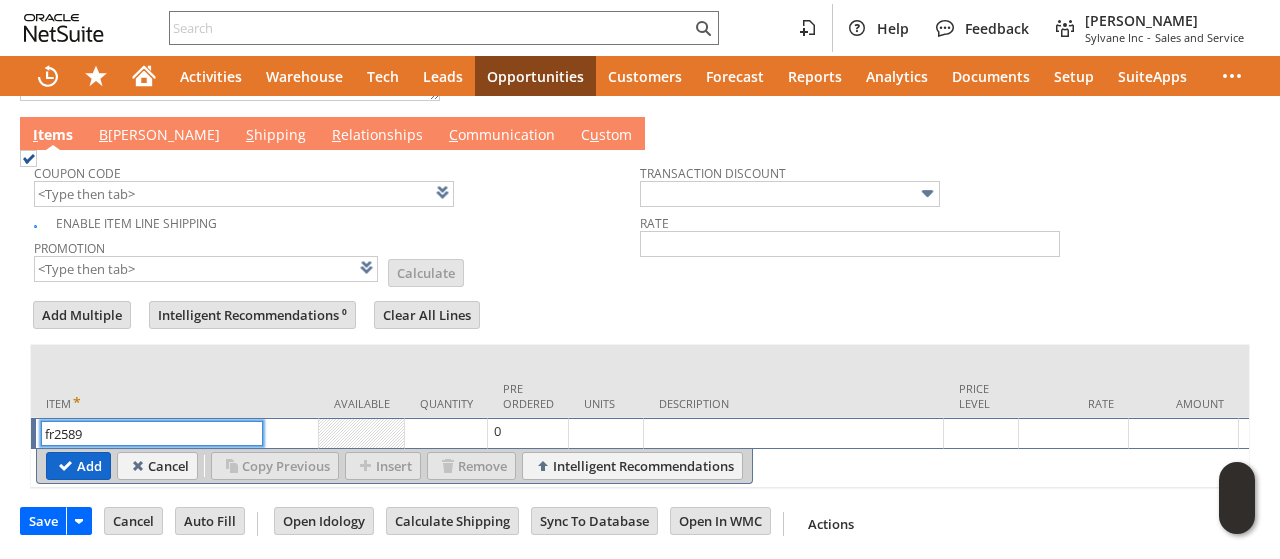 type on "fr2589" 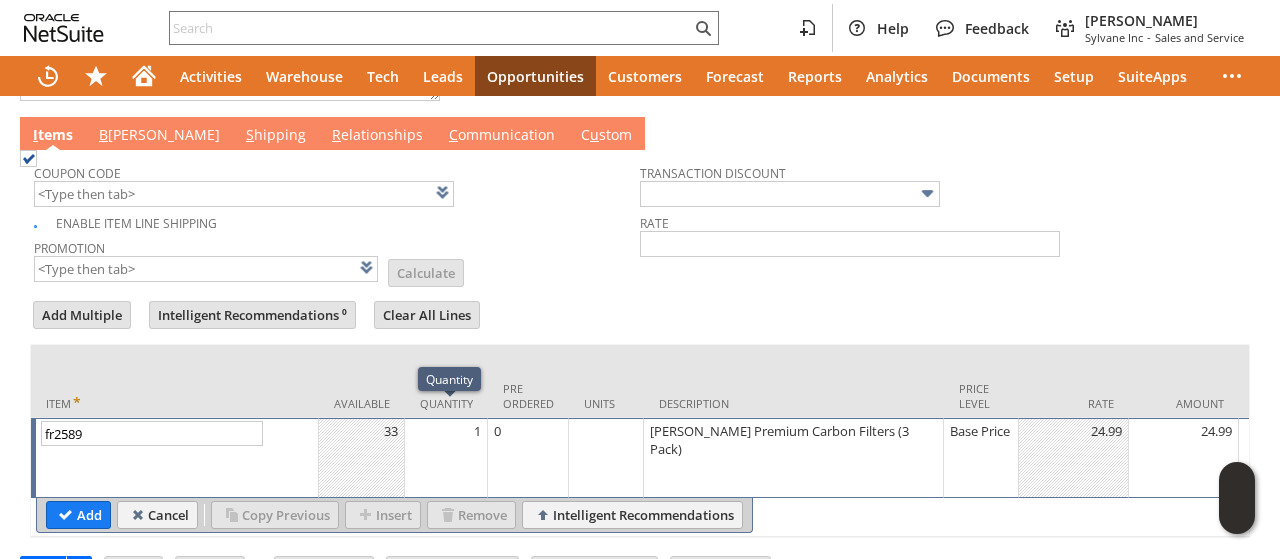 click on "1" at bounding box center (446, 458) 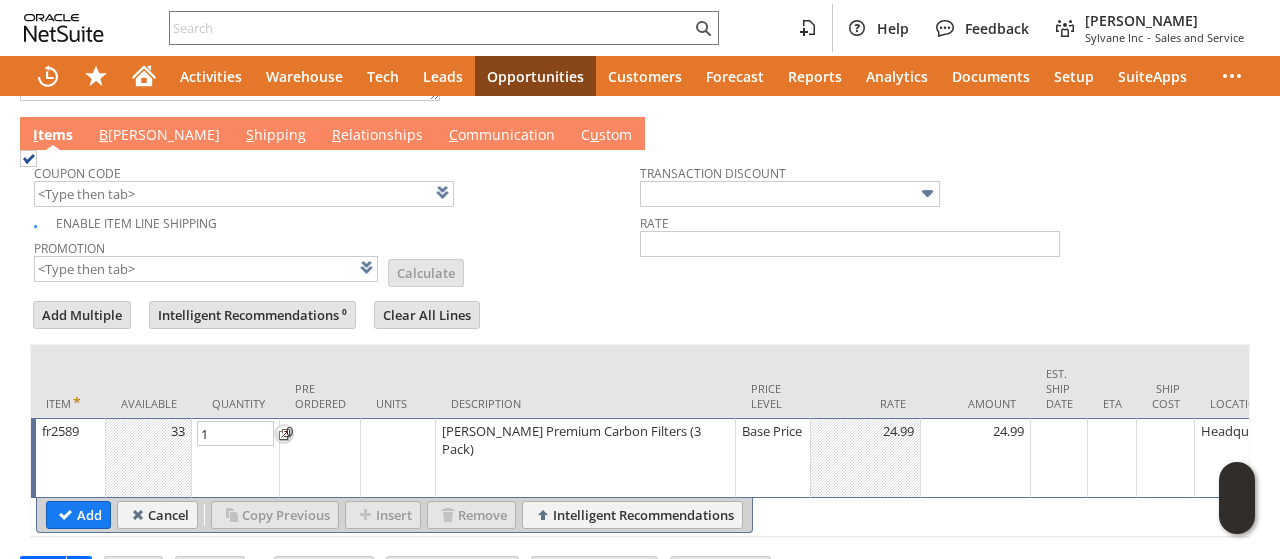 type on "2" 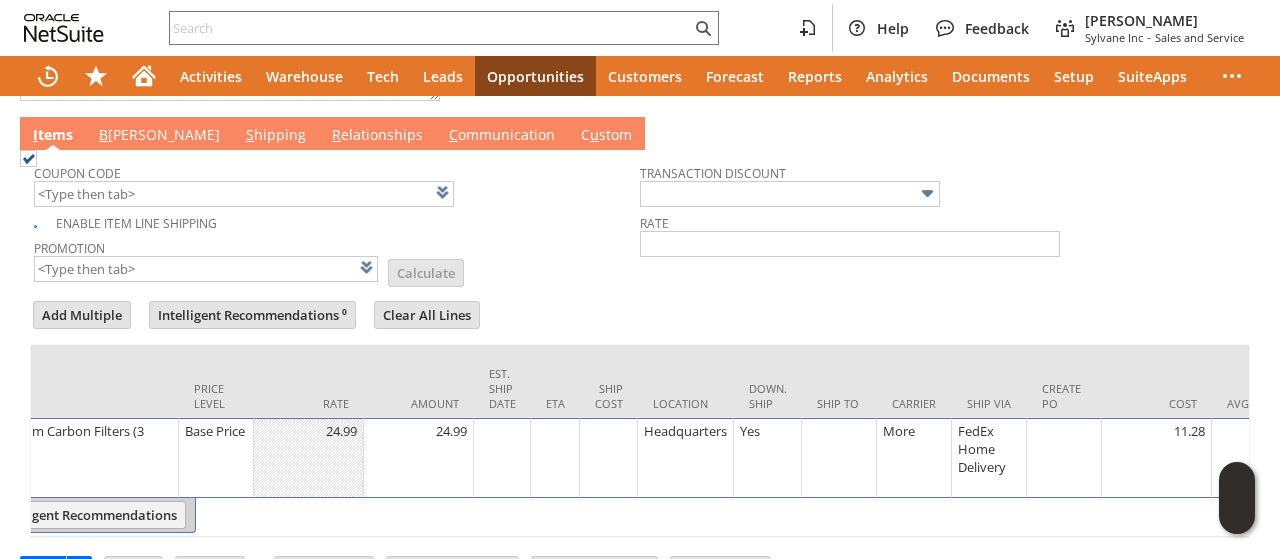 scroll, scrollTop: 0, scrollLeft: 914, axis: horizontal 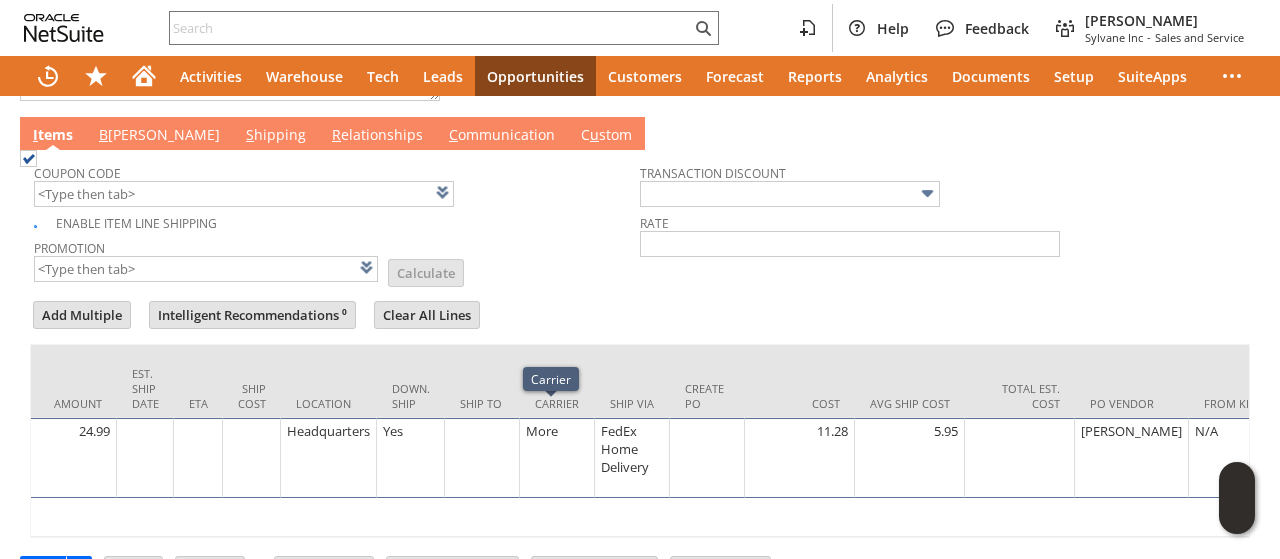click on "More" at bounding box center [557, 458] 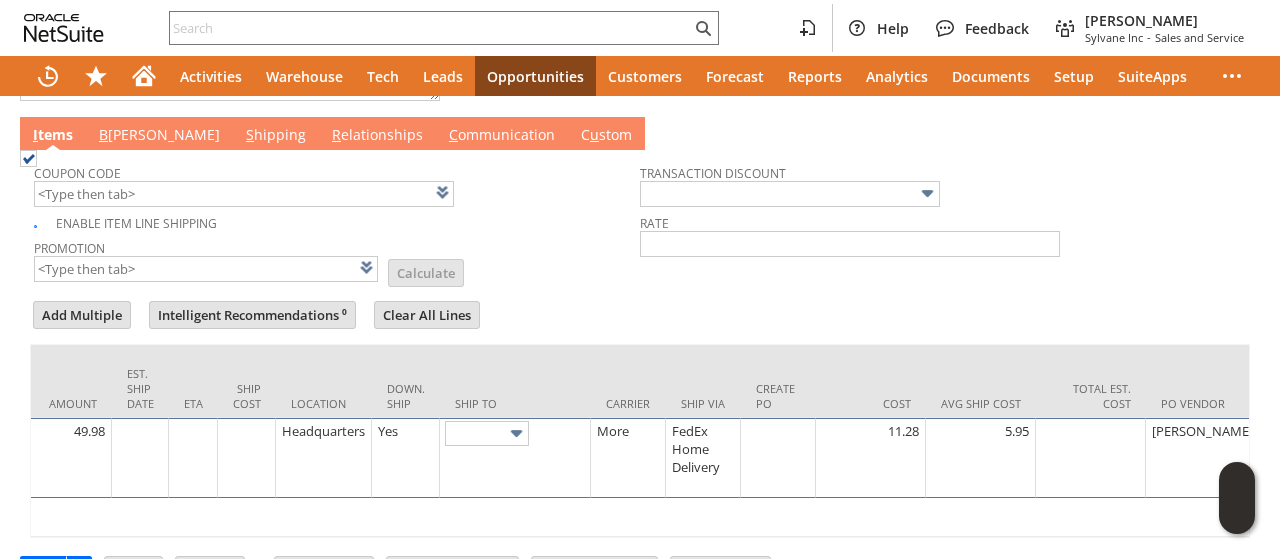click at bounding box center [515, 458] 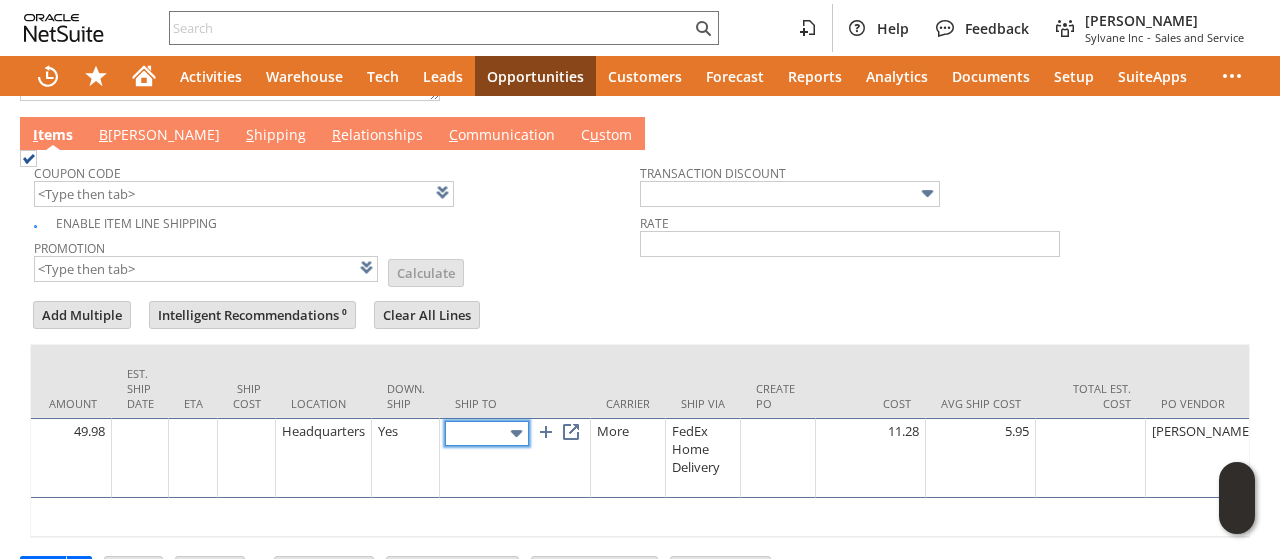 click at bounding box center (487, 433) 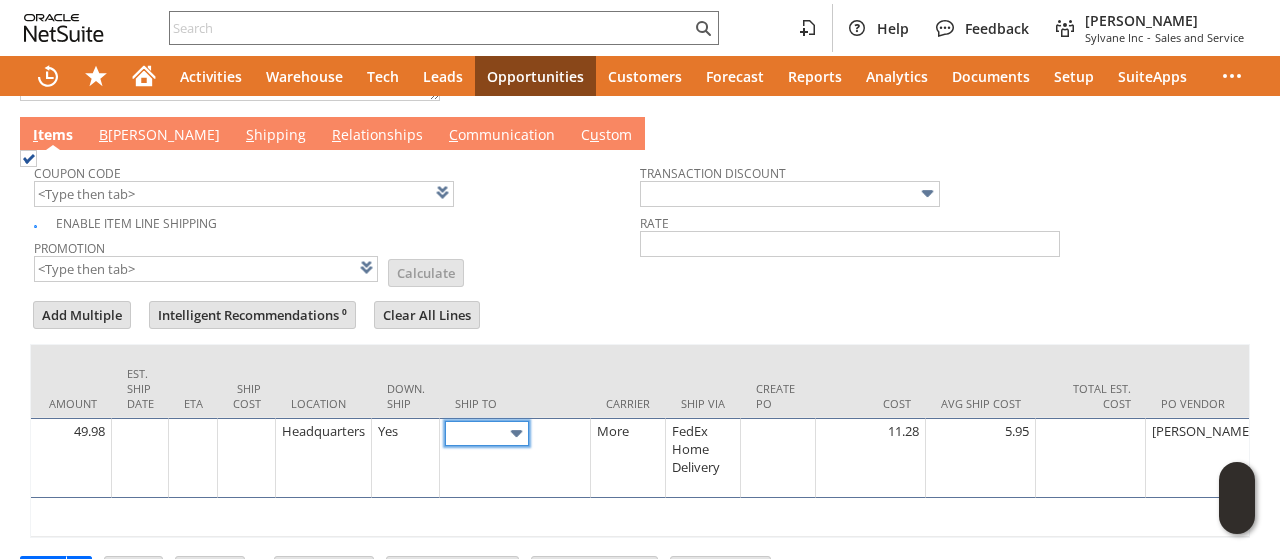 type on "Cart 4004566: Shipping Address" 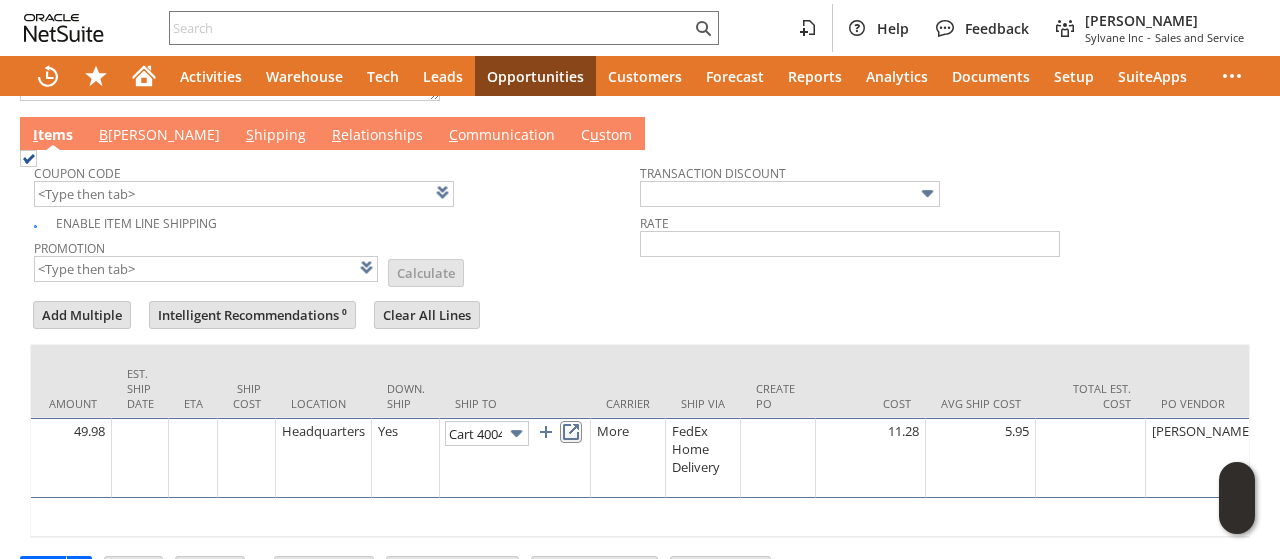 click at bounding box center (571, 432) 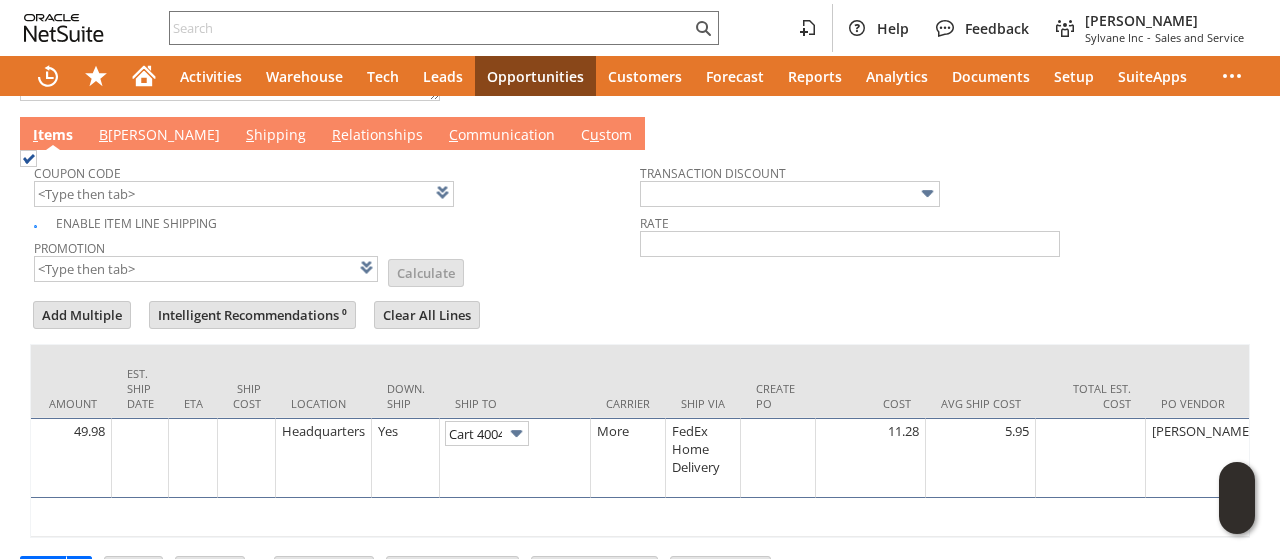 click on "B illing" at bounding box center [159, 136] 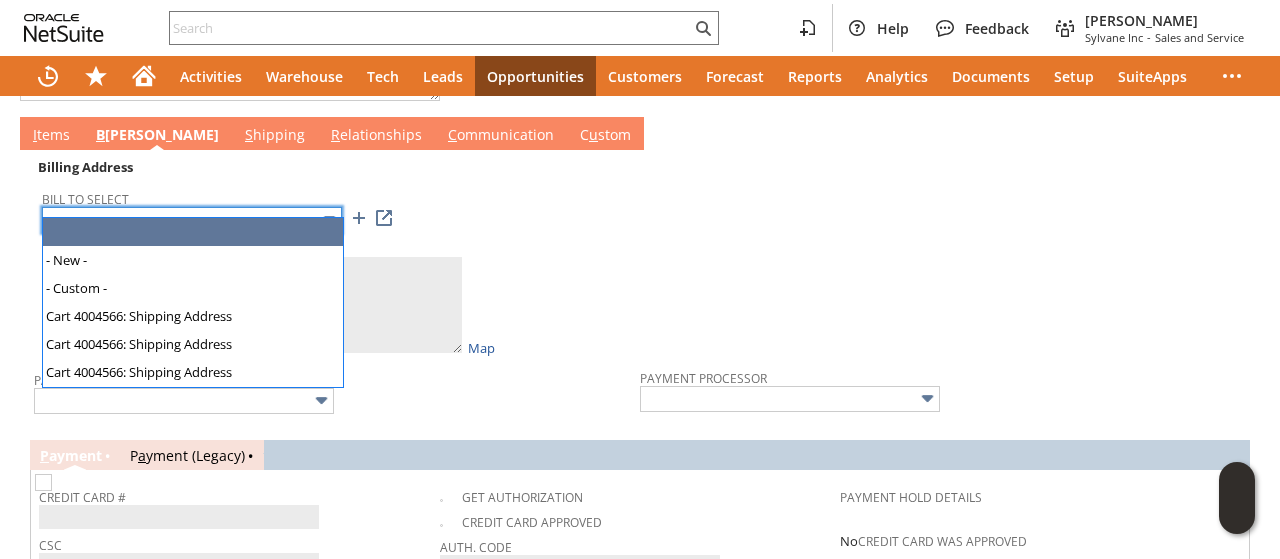 click at bounding box center [192, 220] 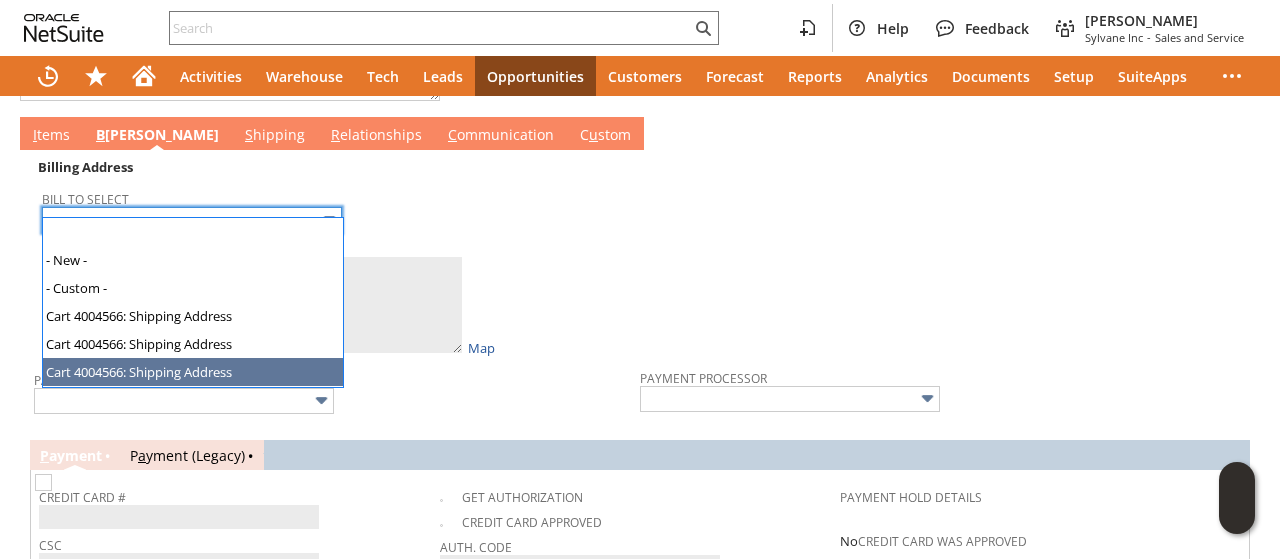type on "Cart 4004566: Shipping Address" 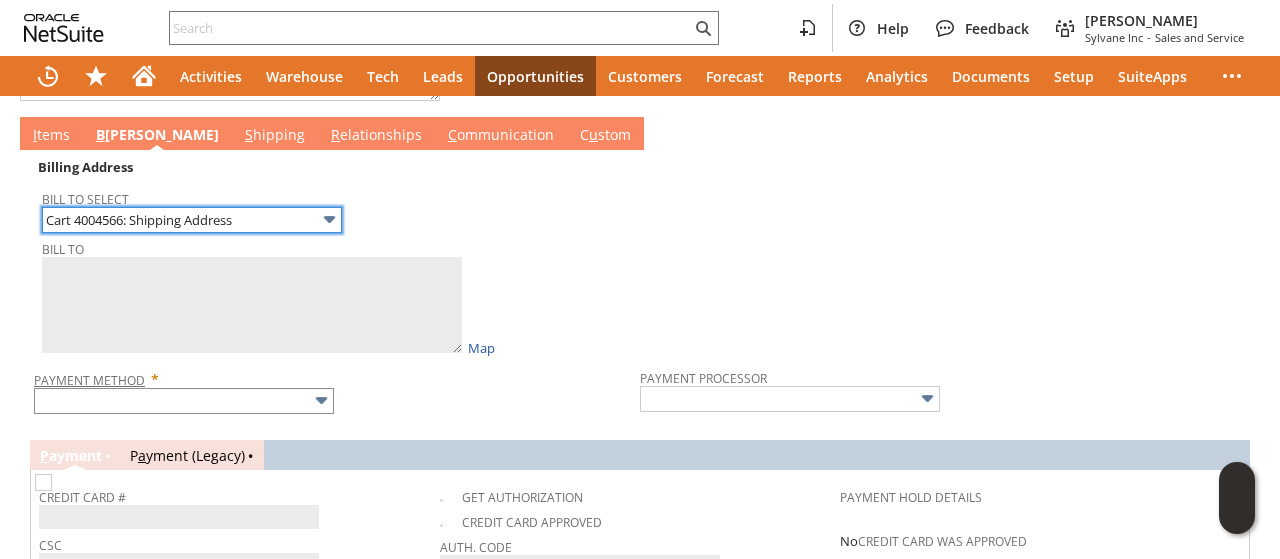 type on "Todd Hockla
93 Sunset Ridge
1717234
Stafford Springs CT 06076
United States" 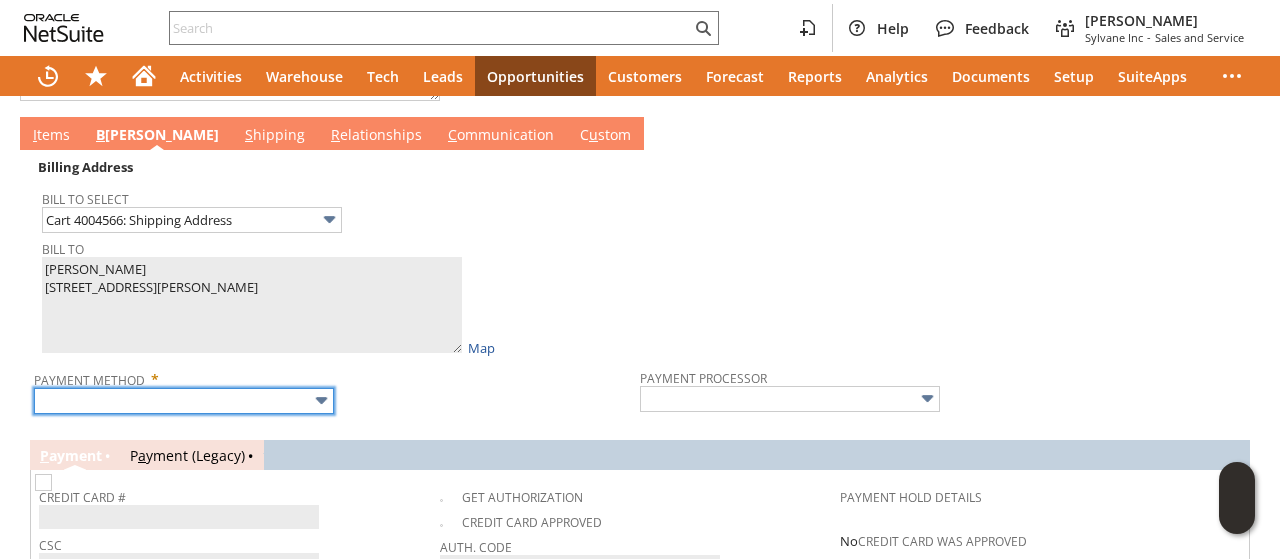 click at bounding box center [184, 401] 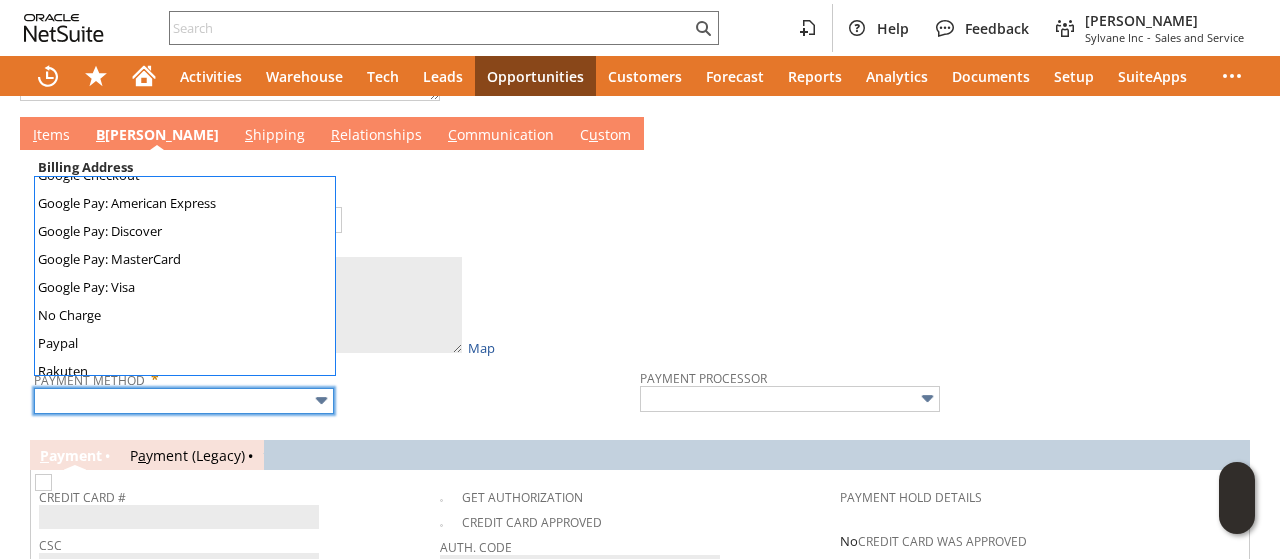 scroll, scrollTop: 558, scrollLeft: 0, axis: vertical 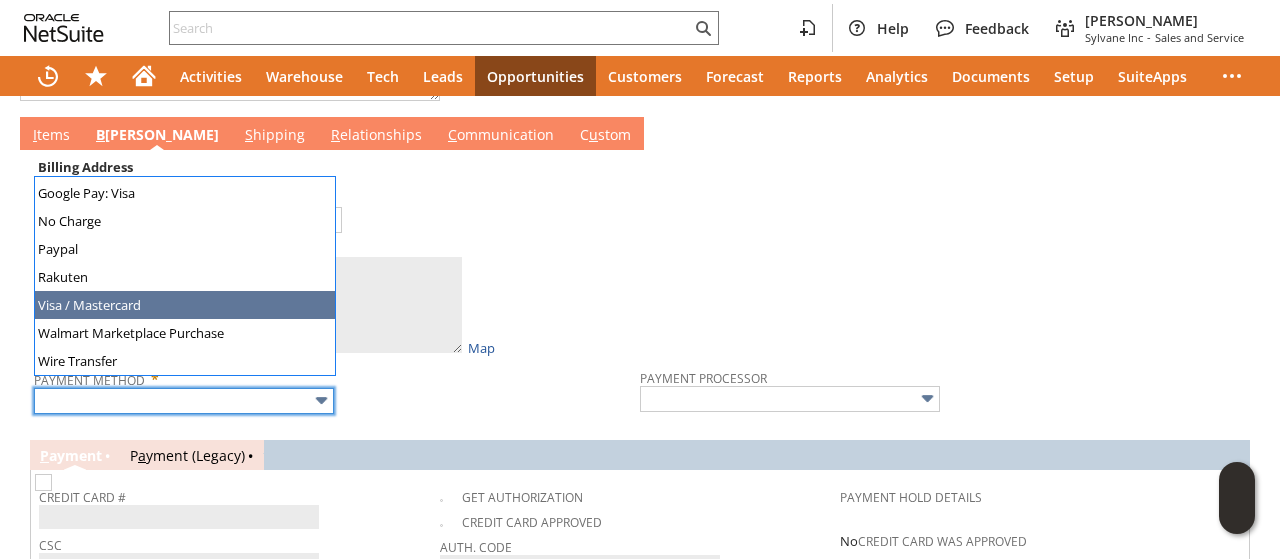 type on "Visa / Mastercard" 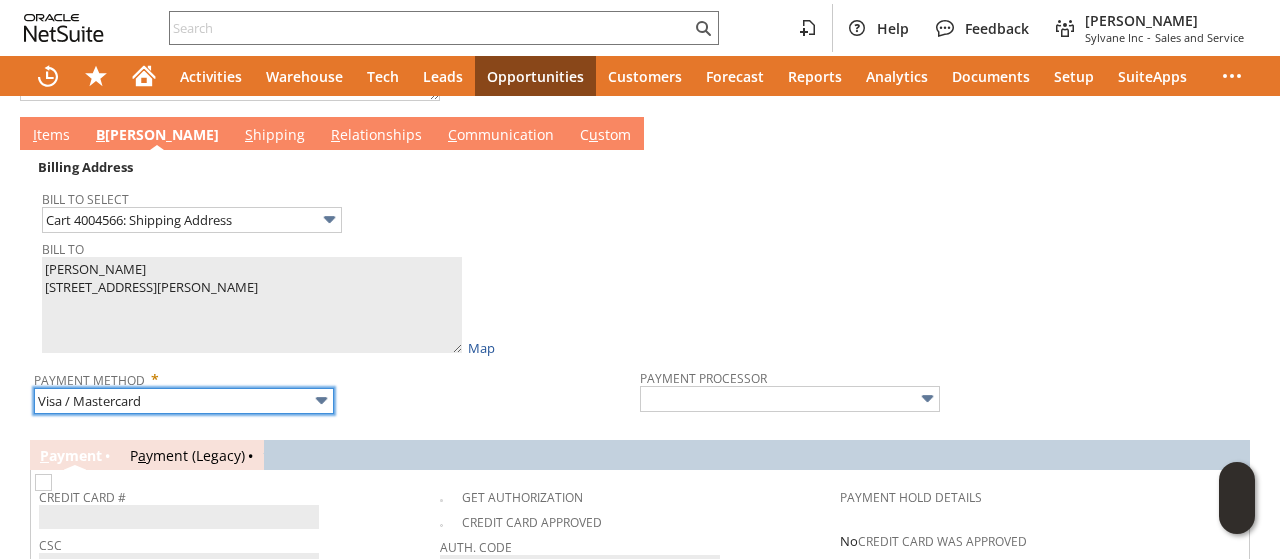type on "Braintree" 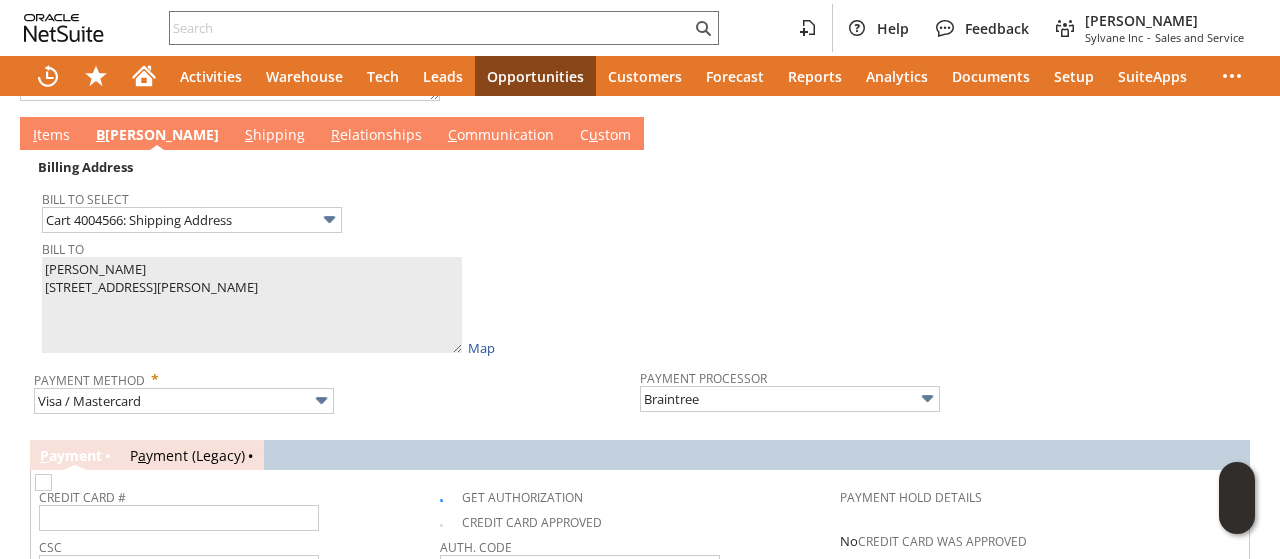 click on "I tems" at bounding box center (51, 136) 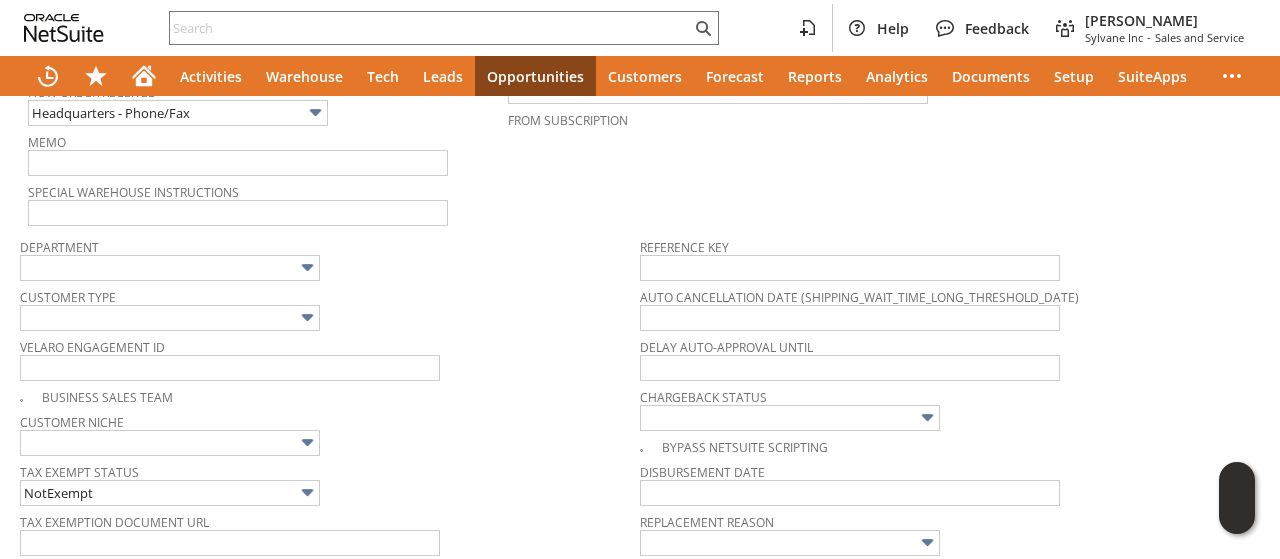 scroll, scrollTop: 1105, scrollLeft: 0, axis: vertical 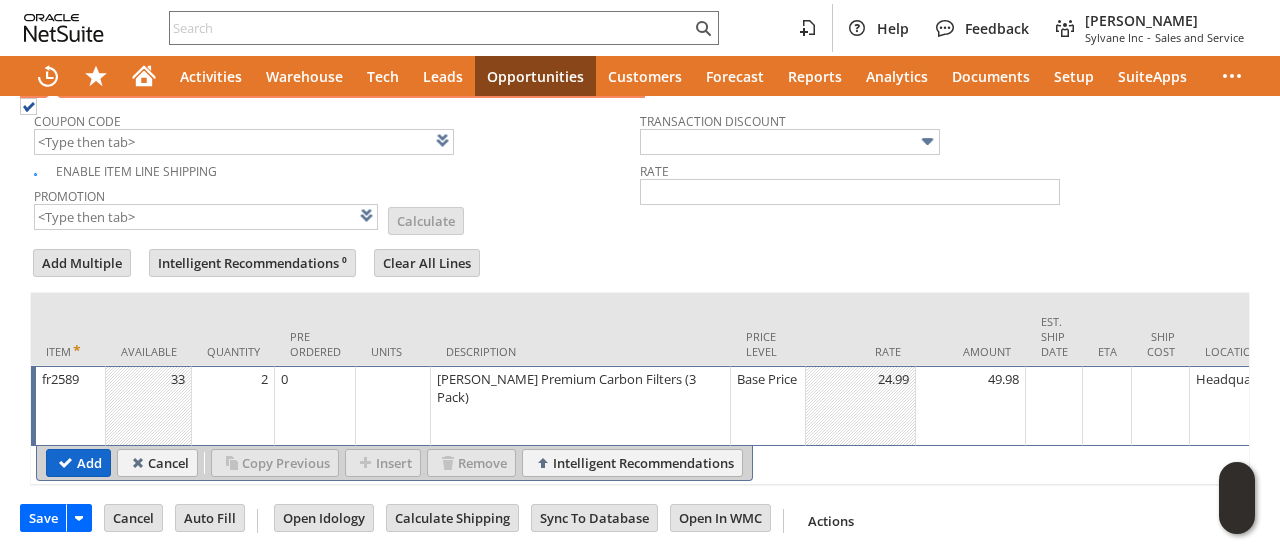 click on "Add" at bounding box center (78, 463) 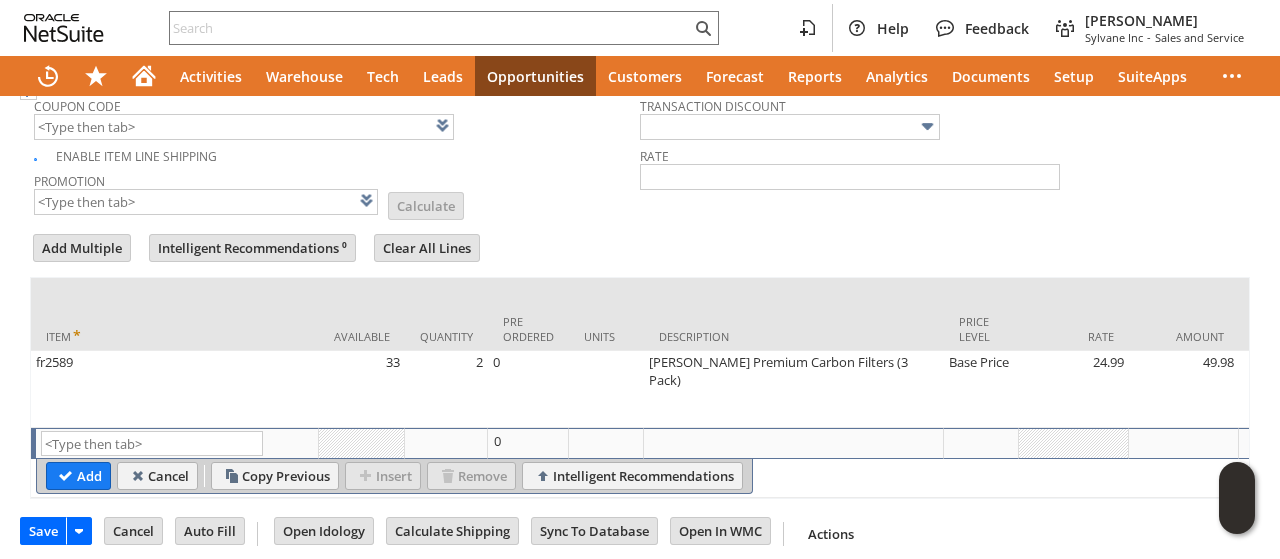 scroll, scrollTop: 0, scrollLeft: 0, axis: both 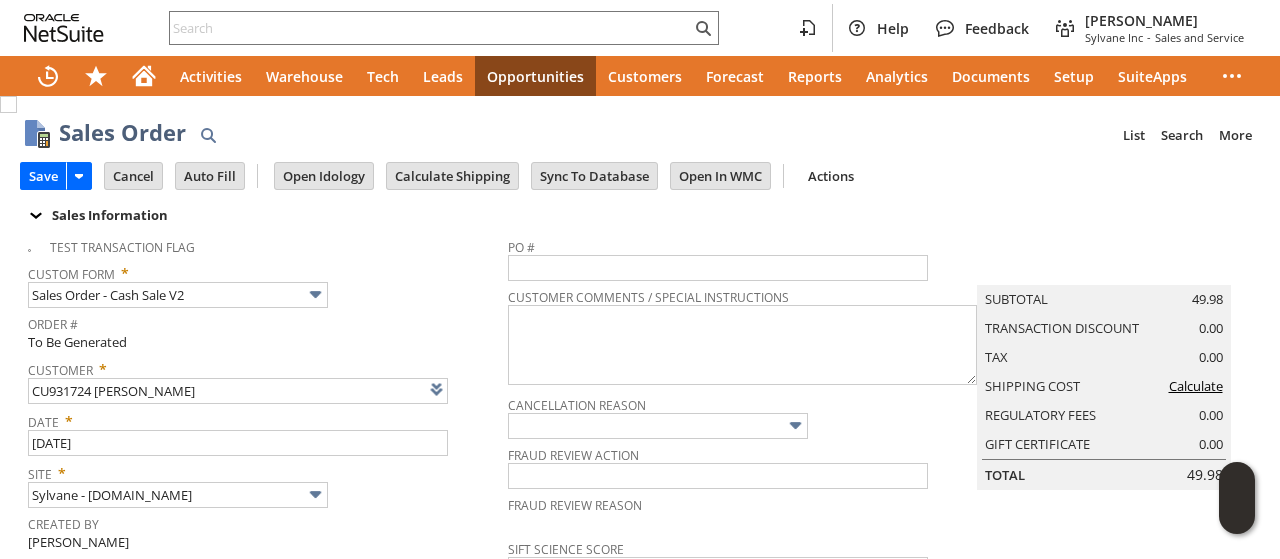 type on "Intelligent Recommendations¹⁰" 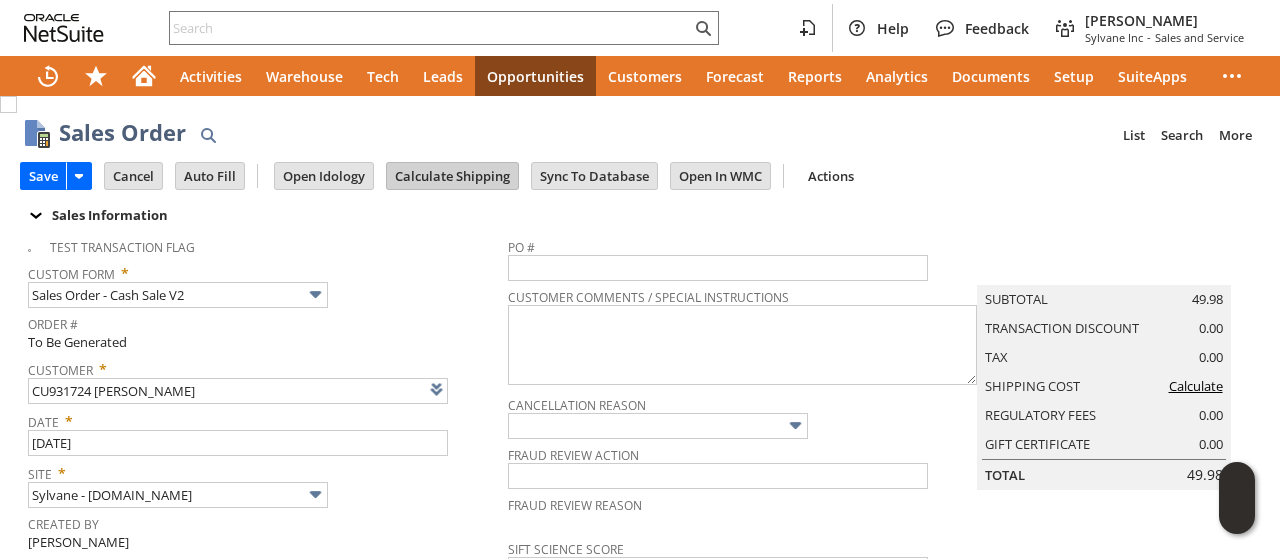 click on "Calculate Shipping" at bounding box center [452, 176] 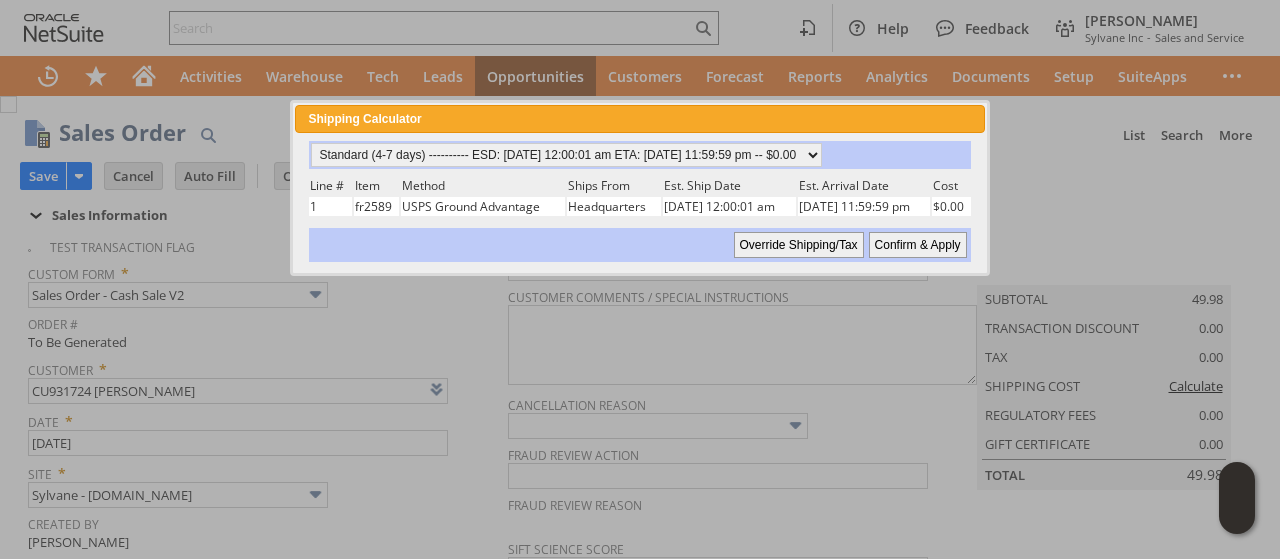 click on "Confirm & Apply" at bounding box center [918, 245] 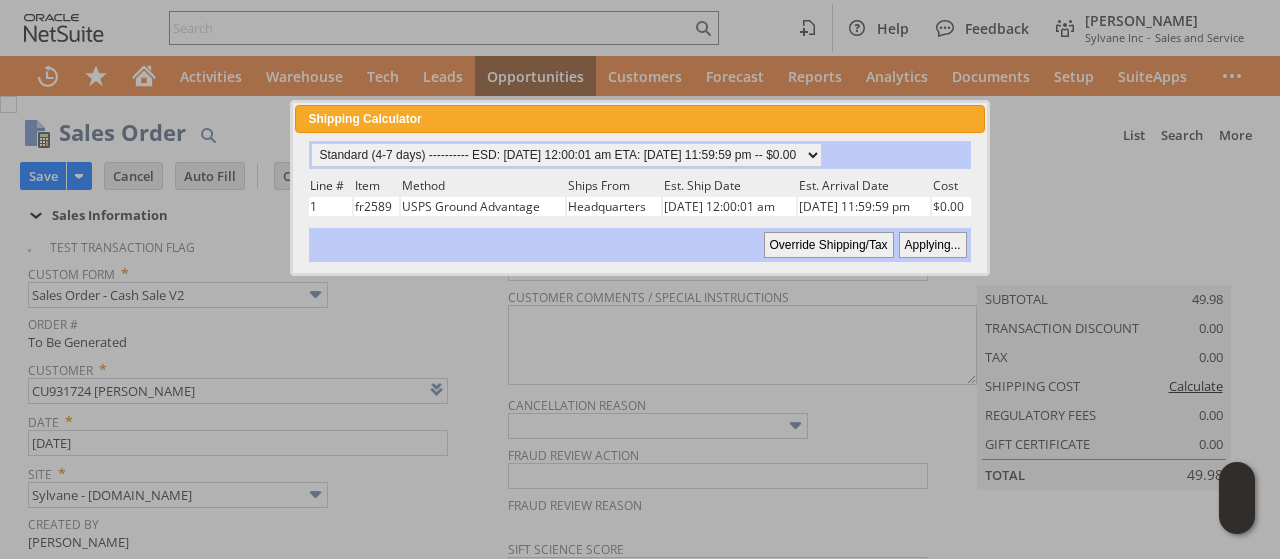 type 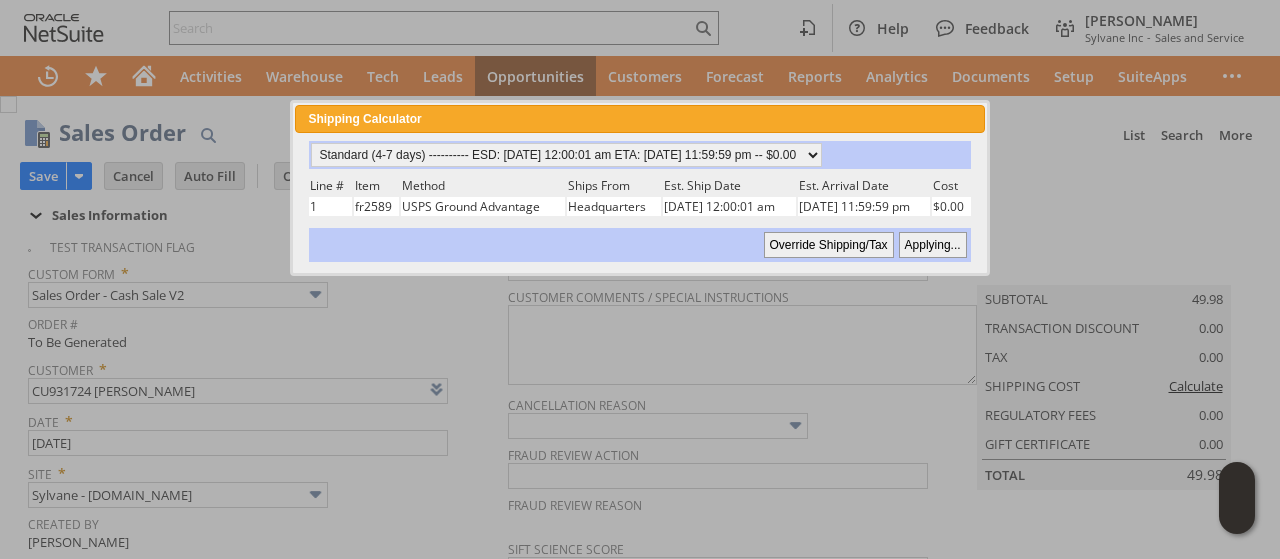type on "Add" 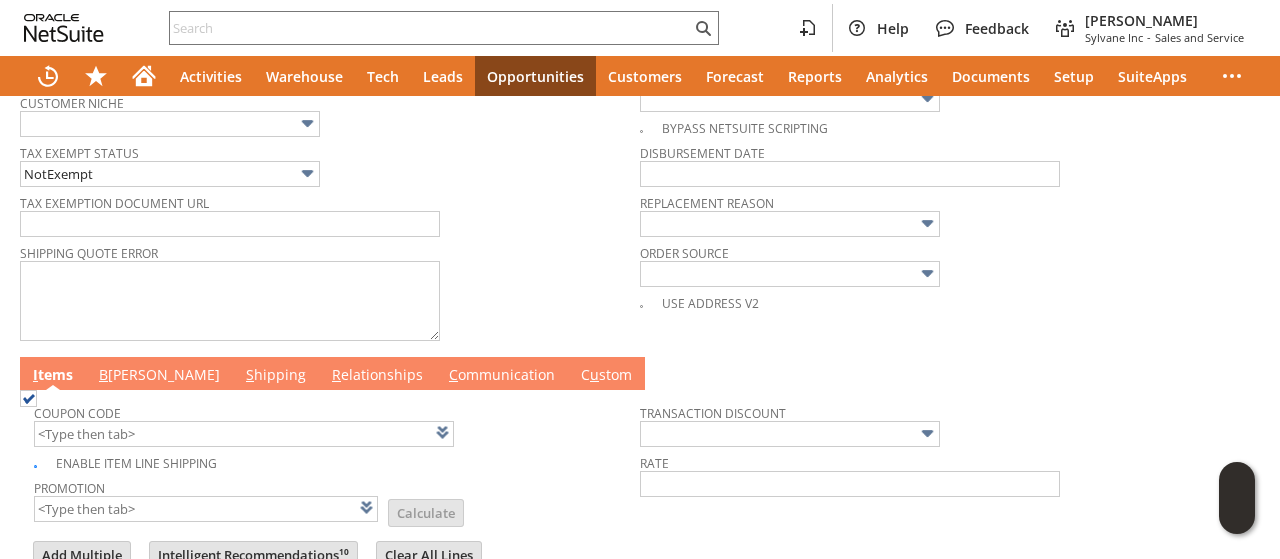 scroll, scrollTop: 806, scrollLeft: 0, axis: vertical 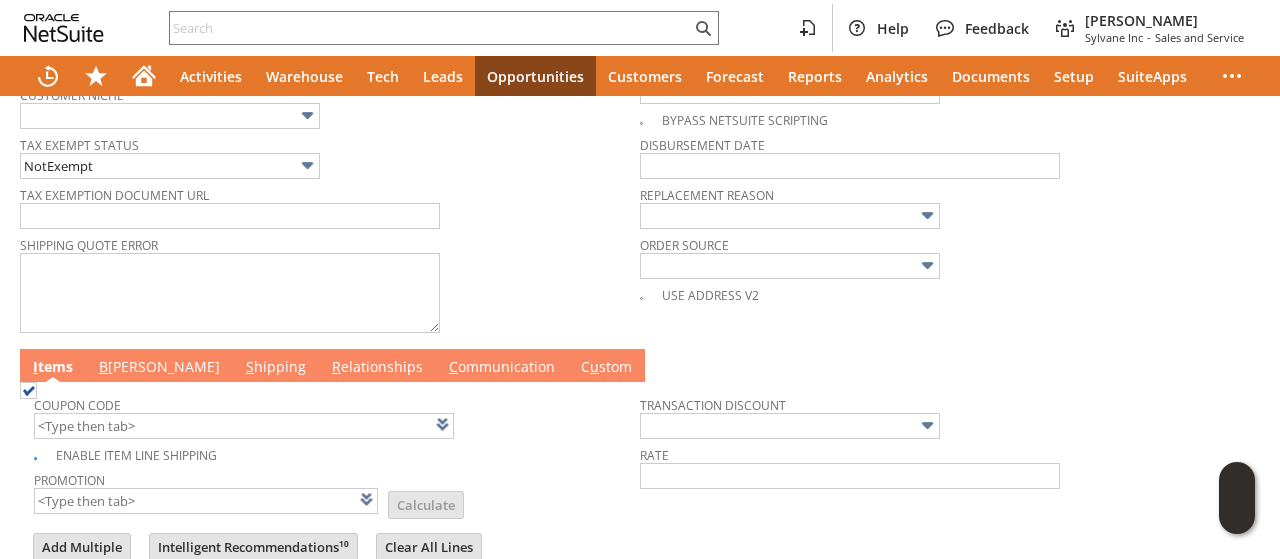 click on "B illing" at bounding box center (159, 368) 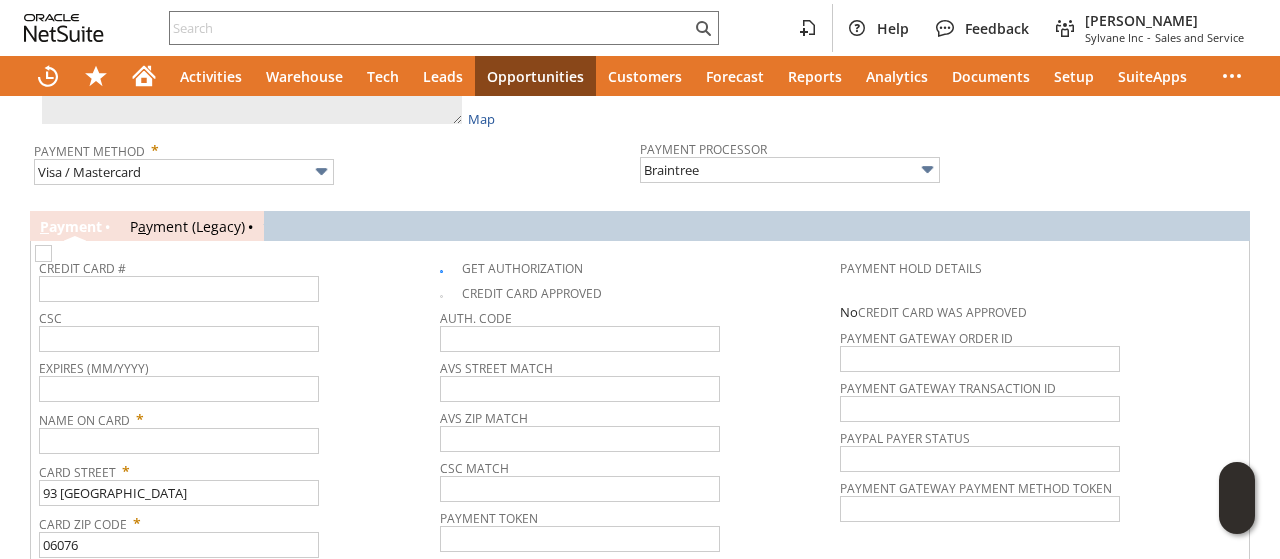 scroll, scrollTop: 1360, scrollLeft: 0, axis: vertical 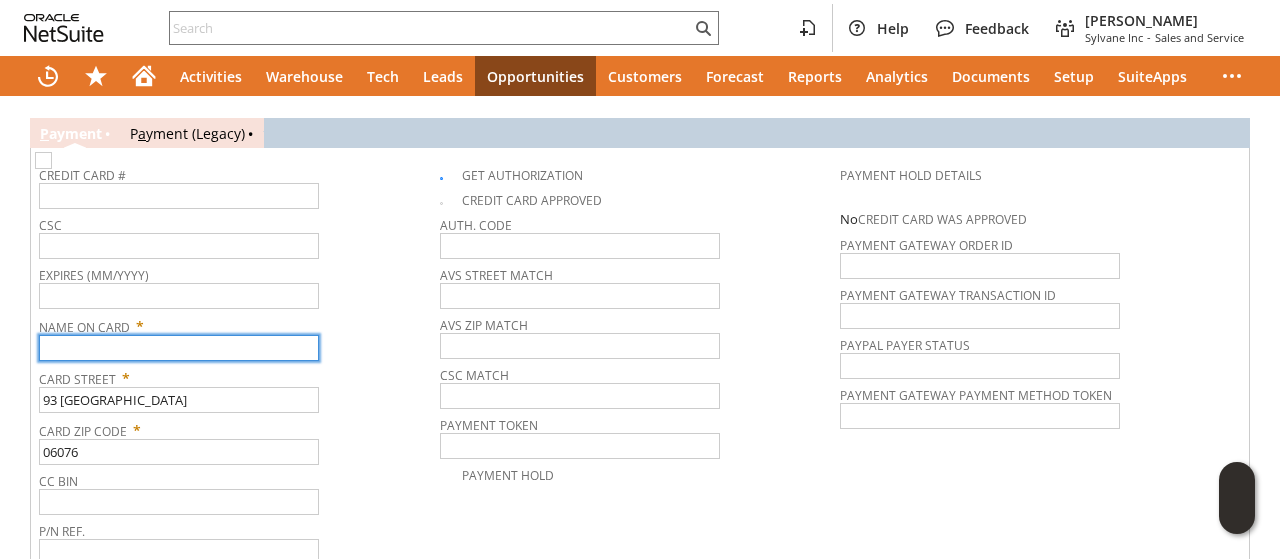 click at bounding box center (179, 348) 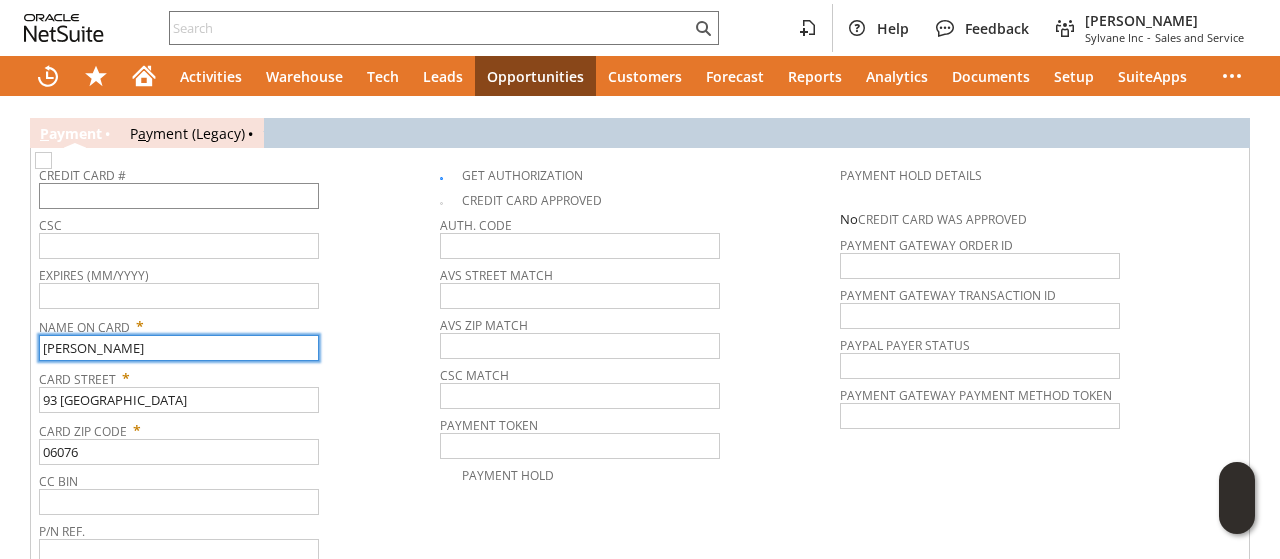 type on "todd hockla" 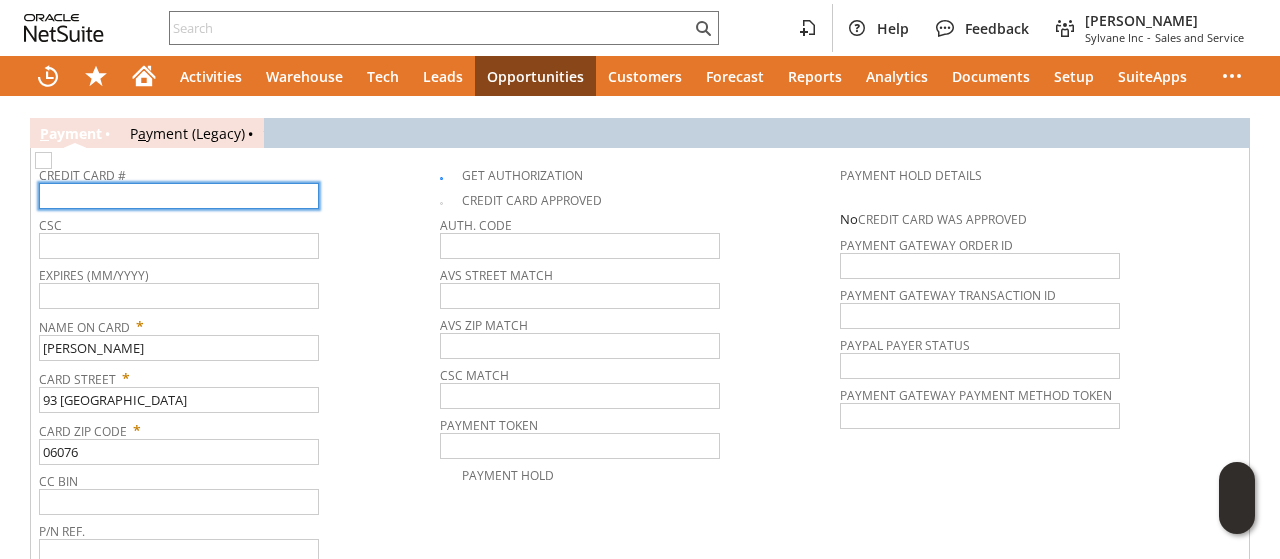 click at bounding box center (179, 196) 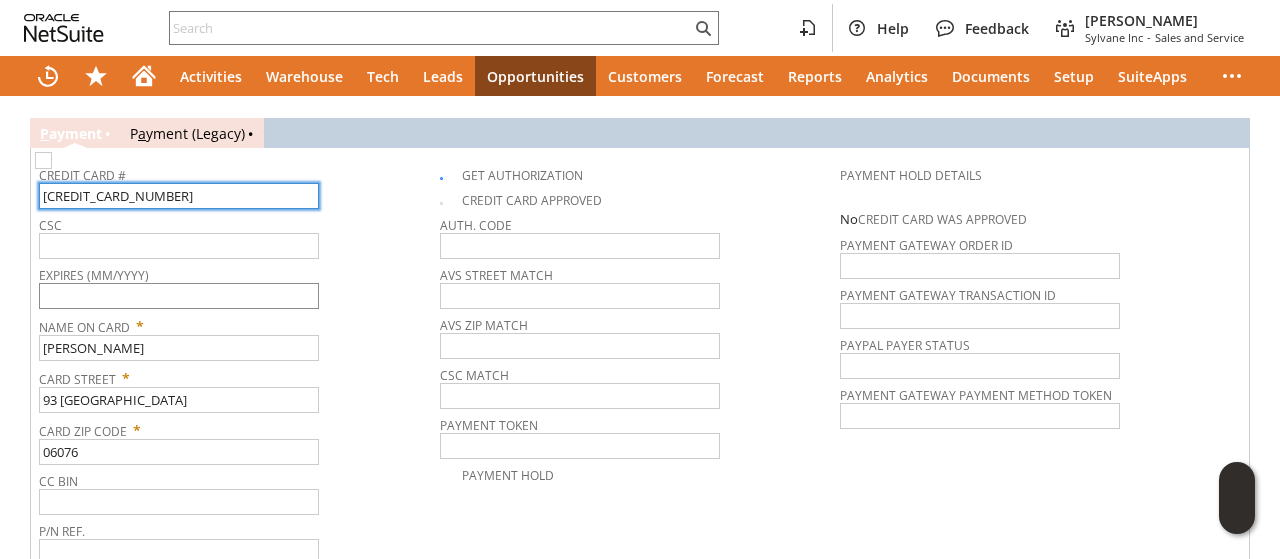 type on "4147371077774009" 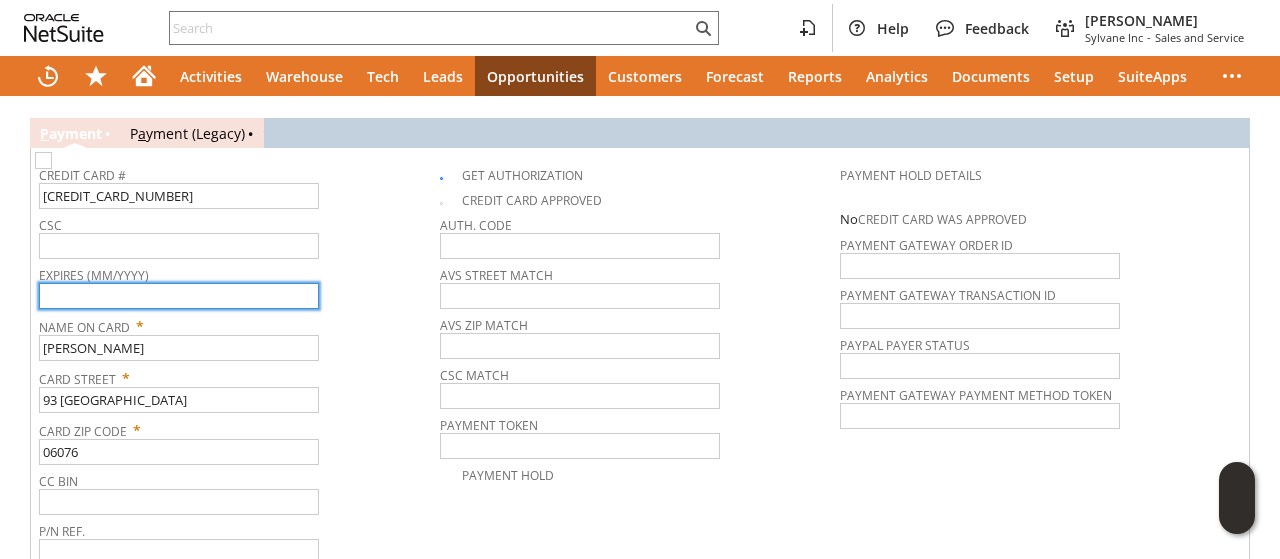 click at bounding box center (179, 296) 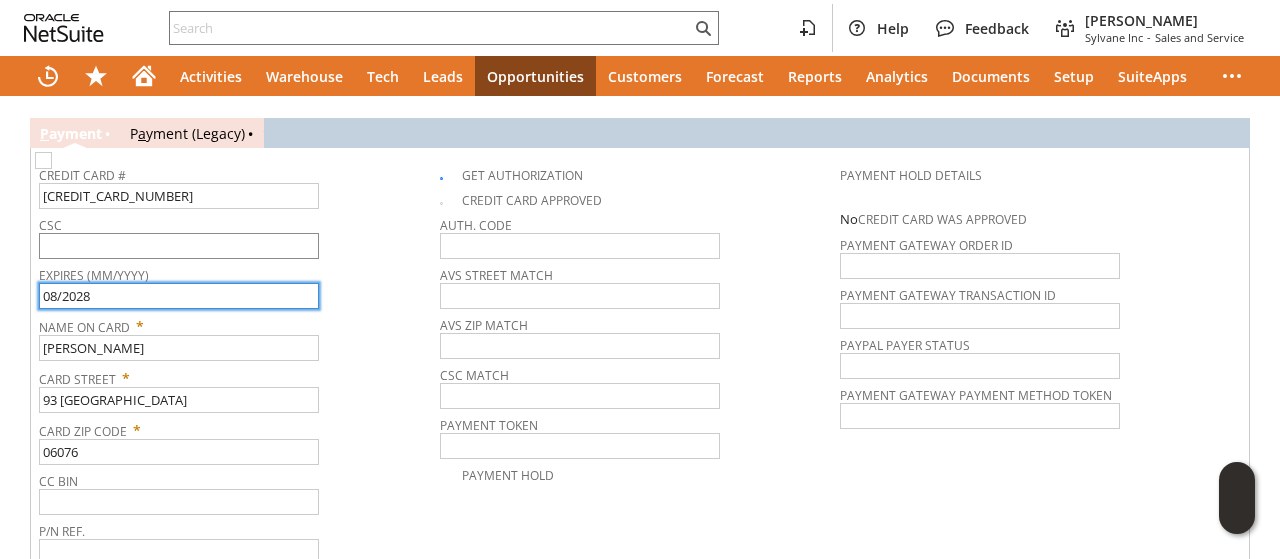 type on "08/2028" 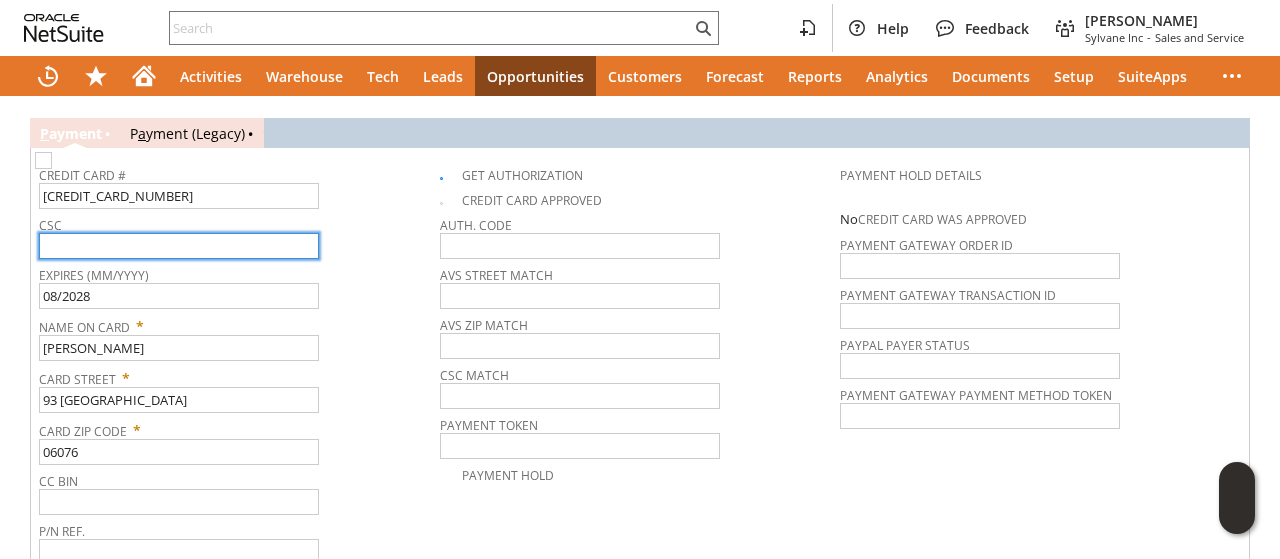 click at bounding box center (179, 246) 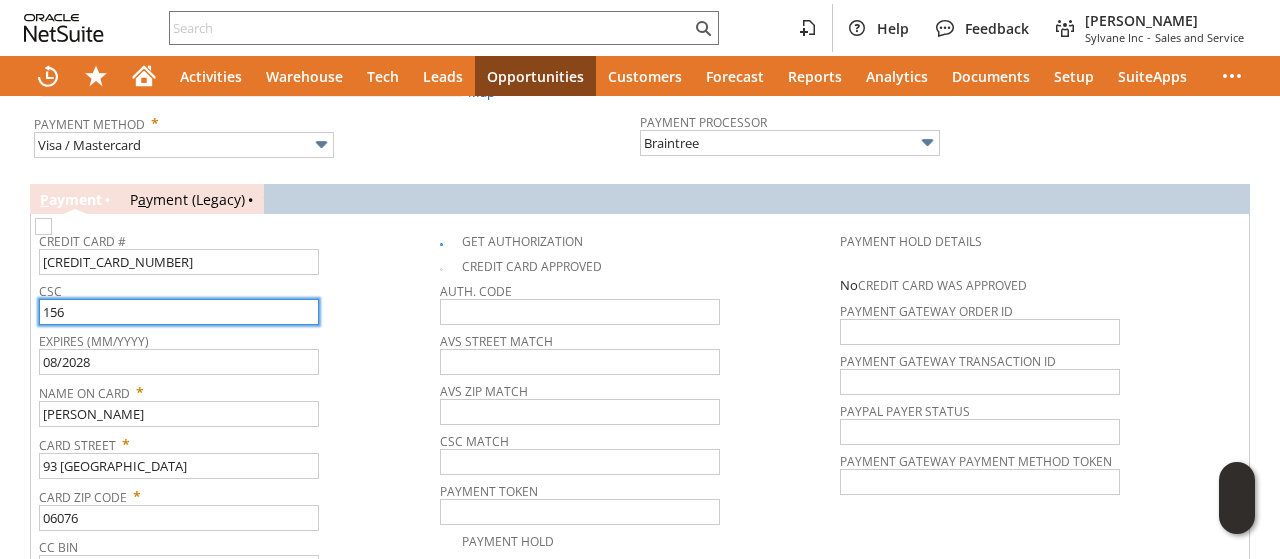scroll, scrollTop: 1280, scrollLeft: 0, axis: vertical 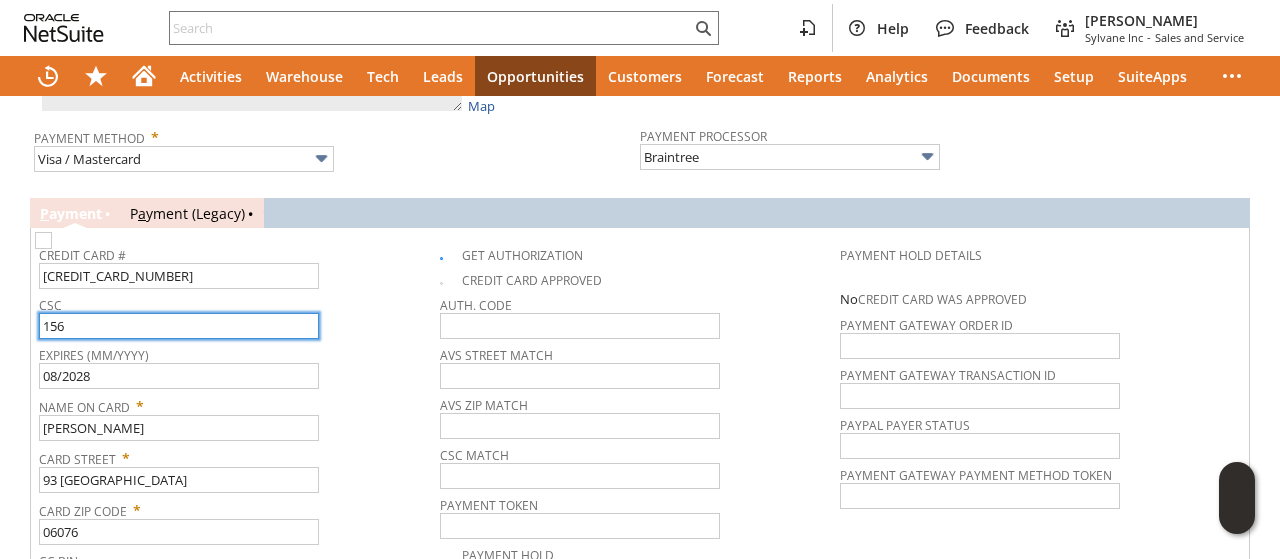type on "156" 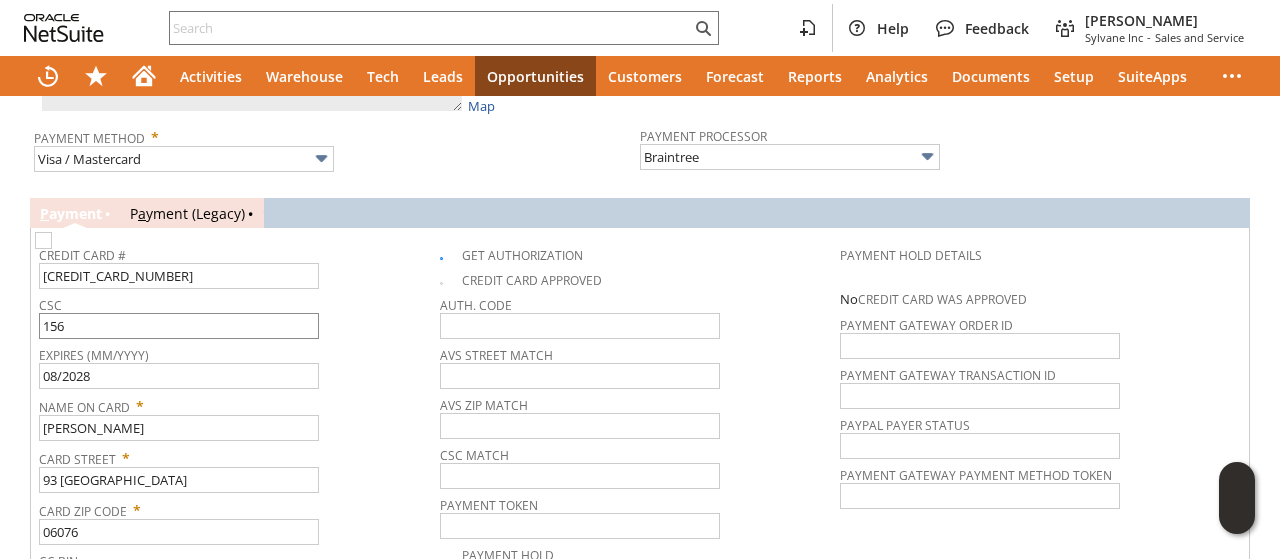 click on "Credit Card #
4147371077774009
CSC
156
Expires (MM/YYYY)
08/2028
Name On Card
*
todd hockla
Card Street
*
93 Sunset Ridge
Card Zip Code
*
06076
CC Bin
P/N Ref.
Get Authorization
Credit Card Approved
Auth. Code
AVS Street Match
AVS ZIP Match
CSC Match
Payment Token
Payment Hold" at bounding box center [640, 441] 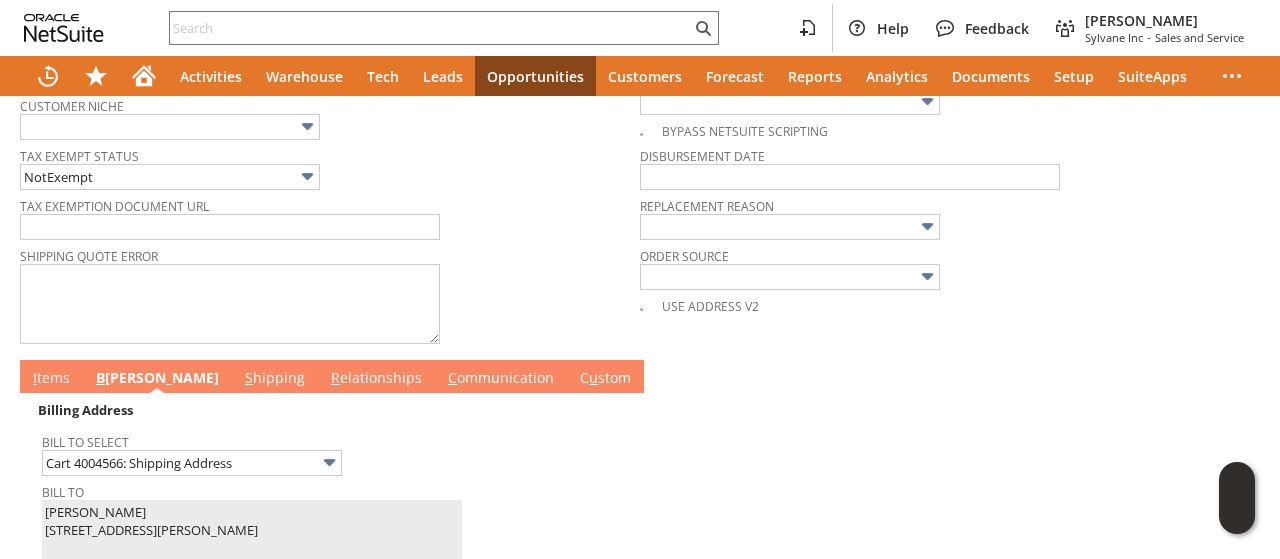 scroll, scrollTop: 793, scrollLeft: 0, axis: vertical 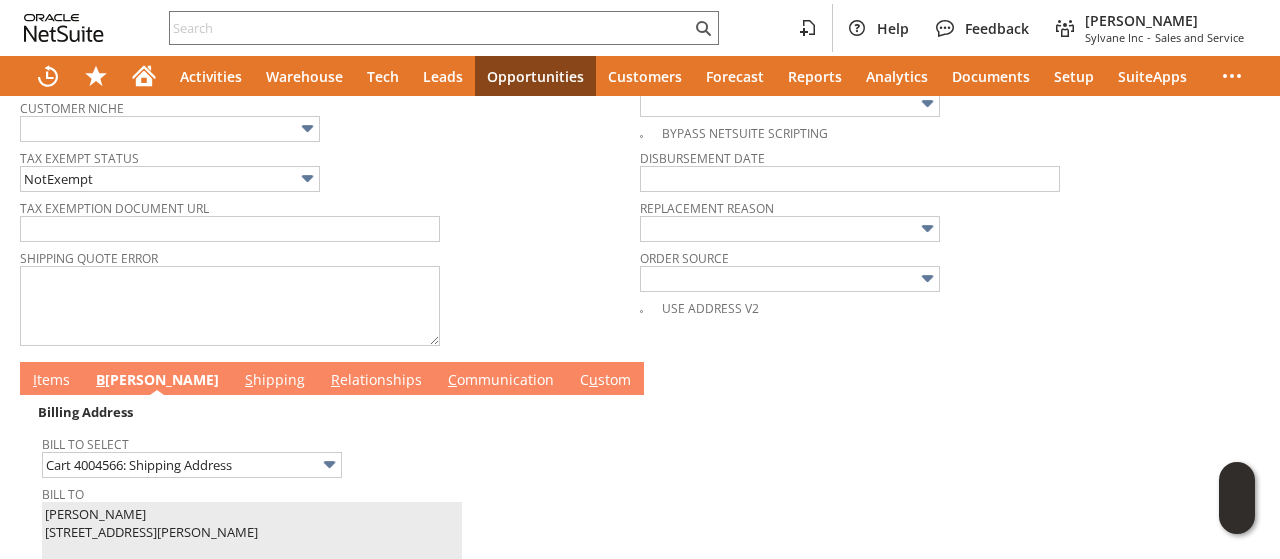 click on "I tems" at bounding box center [51, 381] 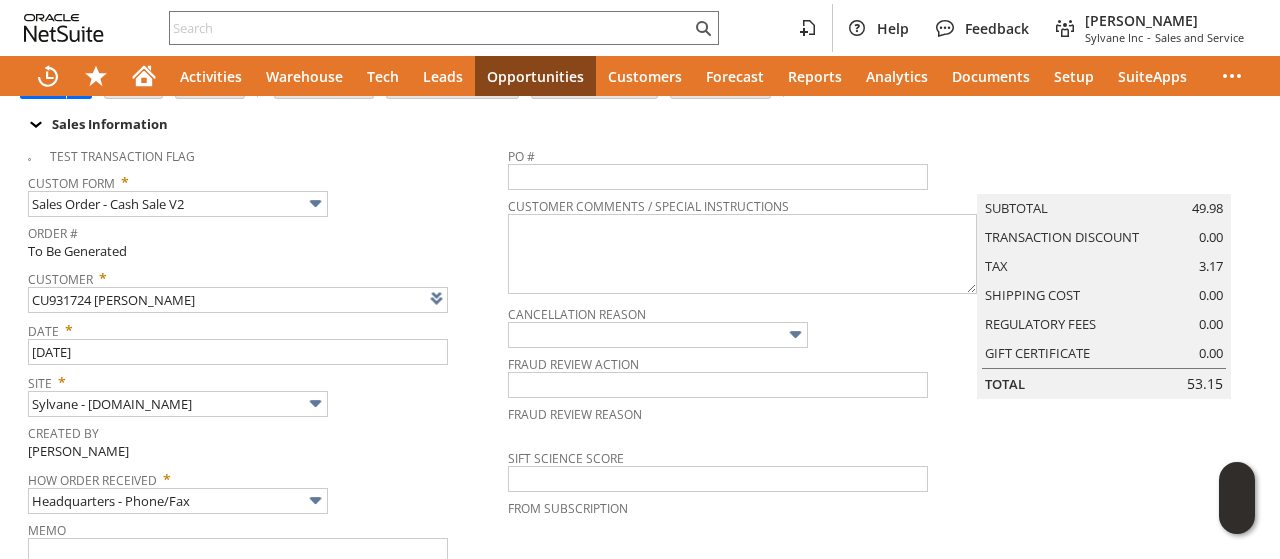 scroll, scrollTop: 0, scrollLeft: 0, axis: both 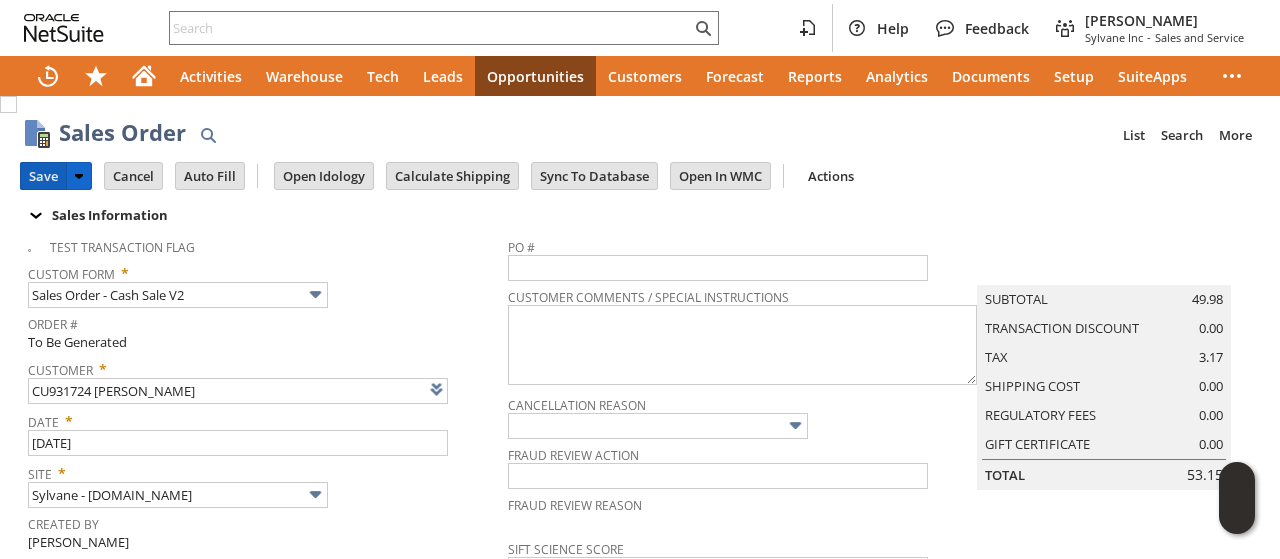 click on "Save" at bounding box center (43, 176) 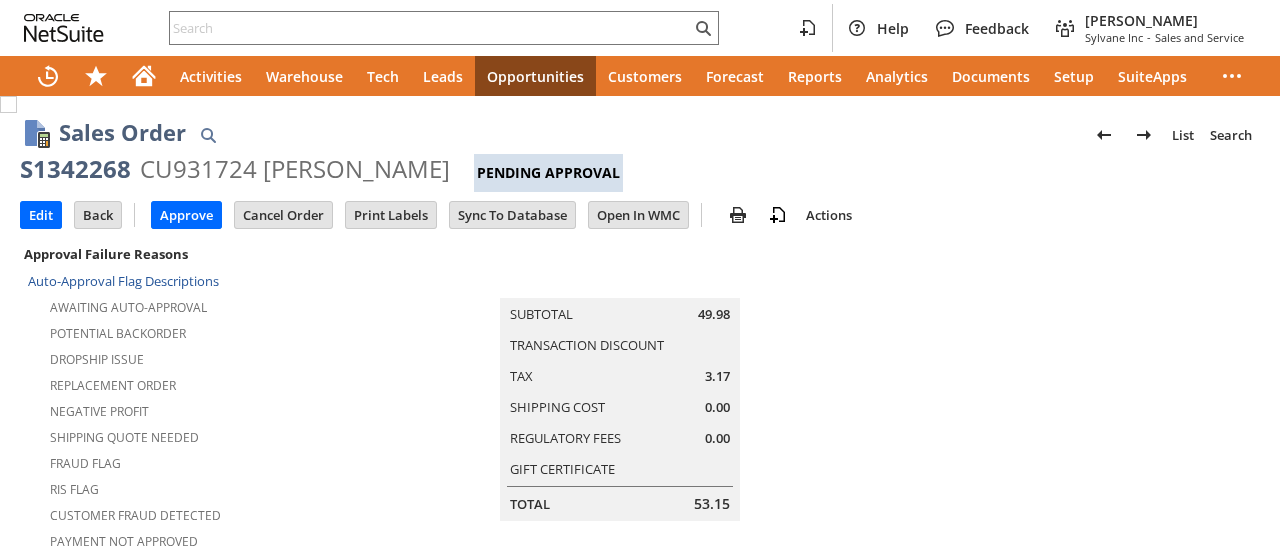 scroll, scrollTop: 0, scrollLeft: 0, axis: both 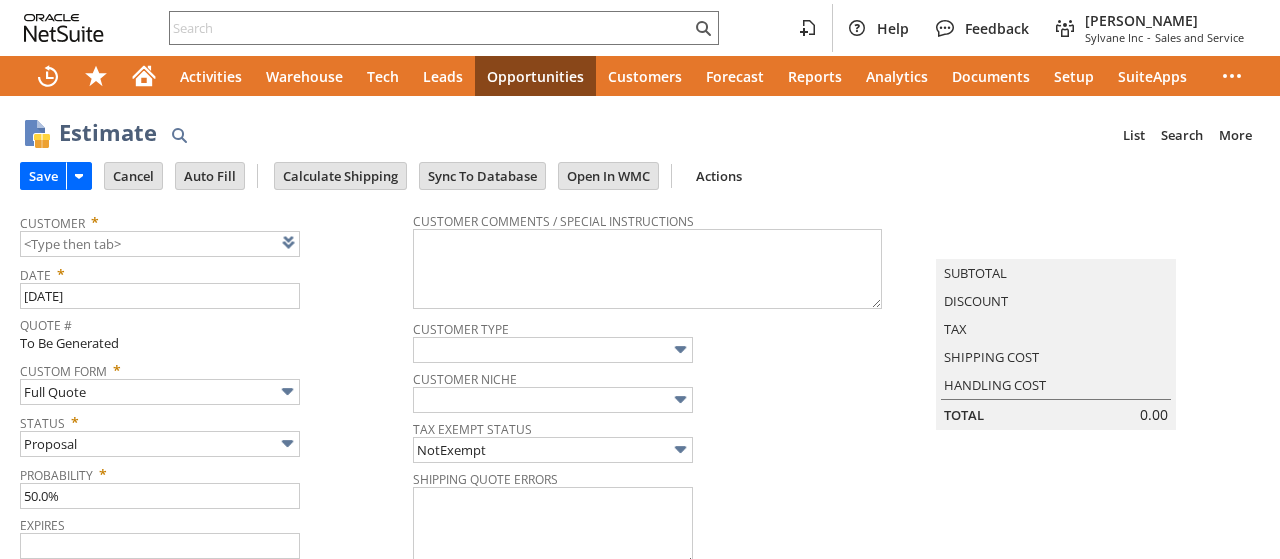 click at bounding box center [314, 242] 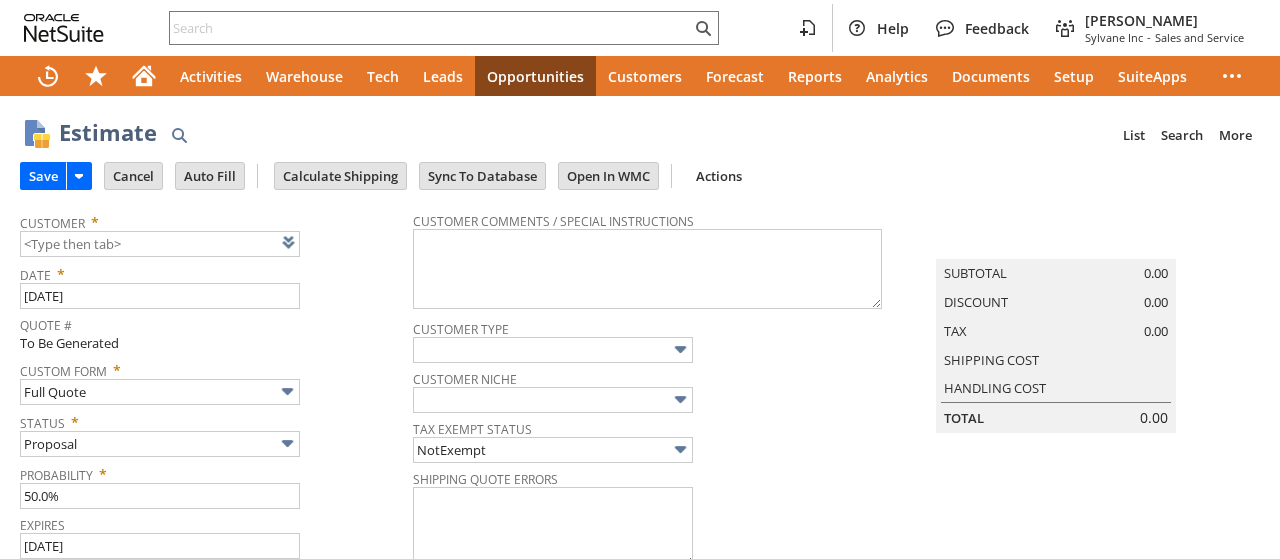 type on "[DATE]" 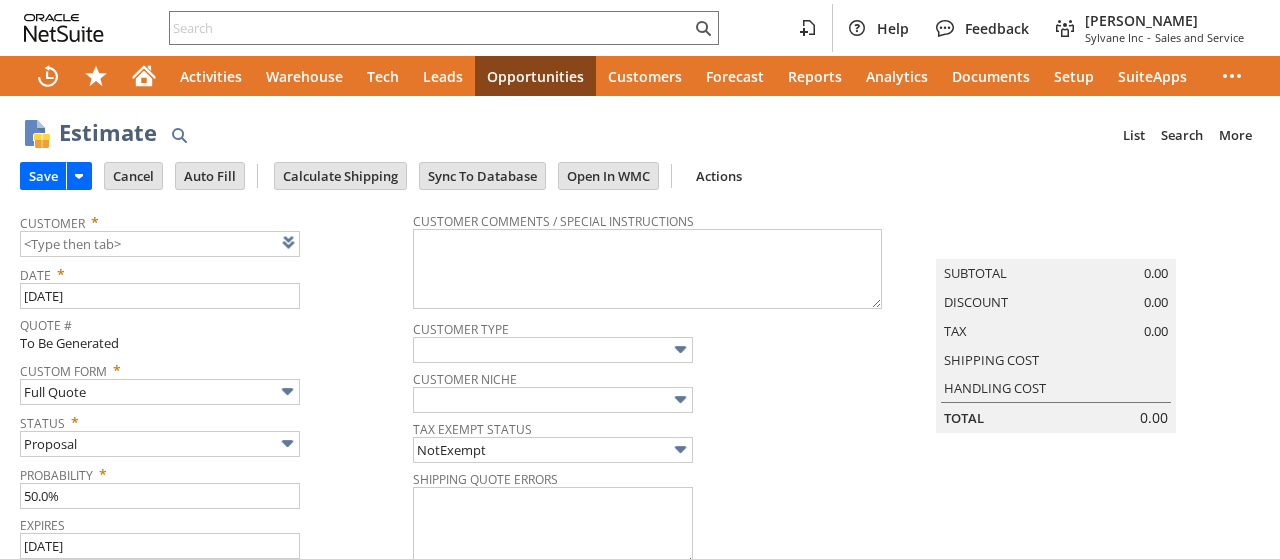 type on "[DATE]" 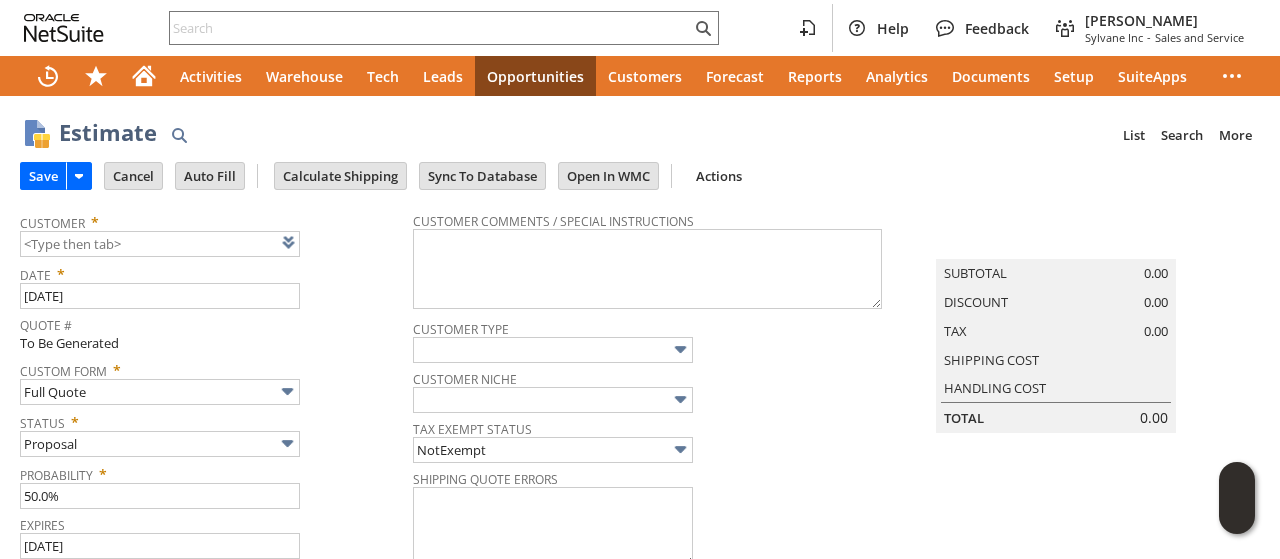 type on "CU1230281 [PERSON_NAME]" 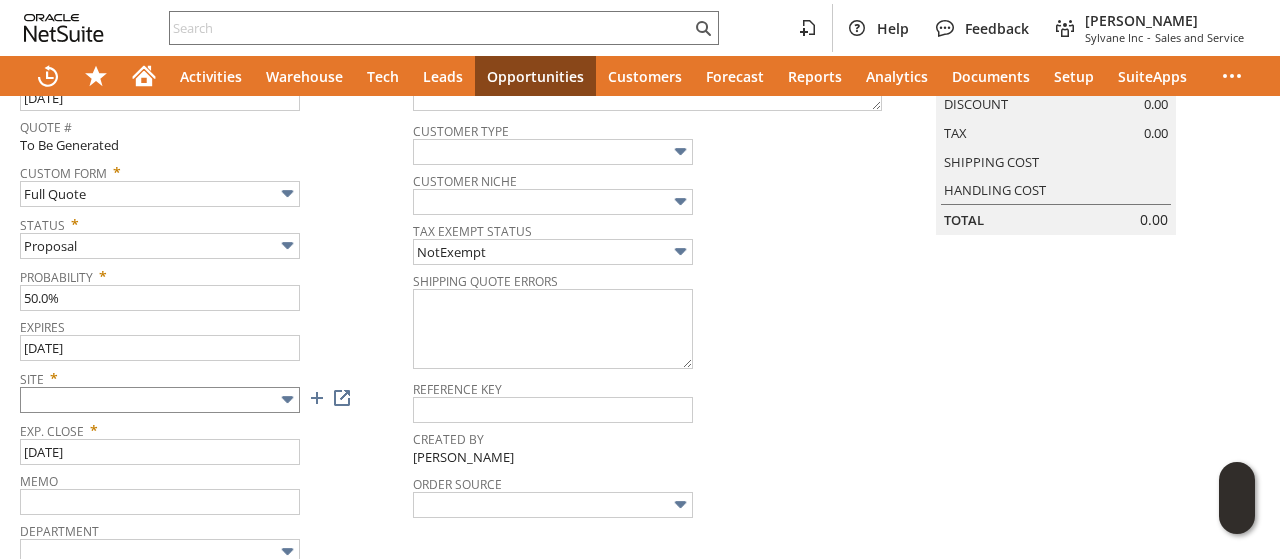 scroll, scrollTop: 200, scrollLeft: 0, axis: vertical 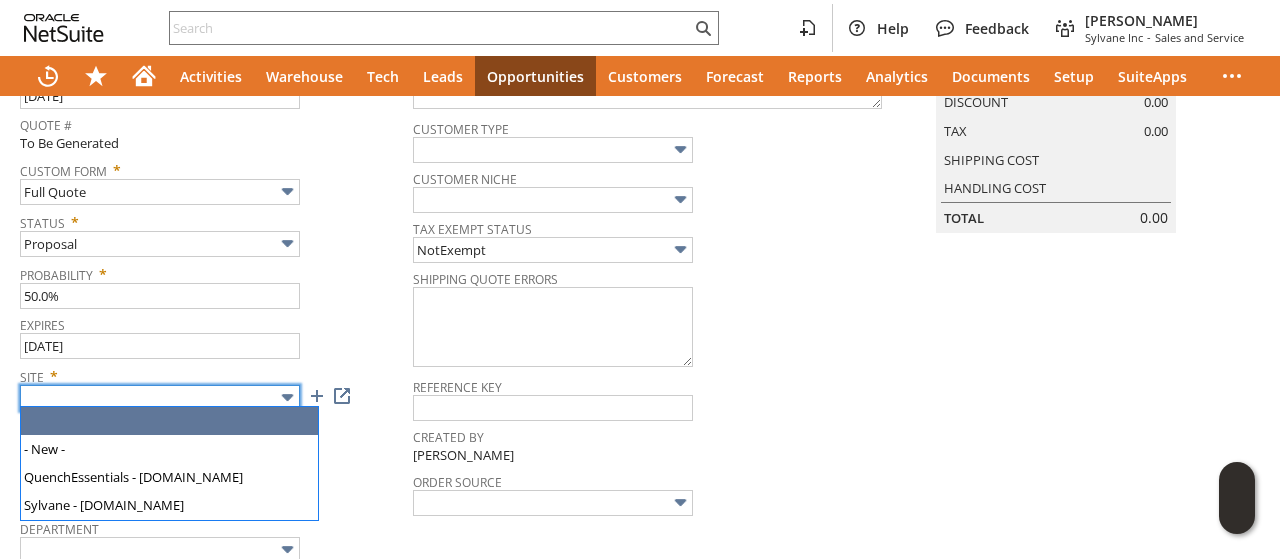 click at bounding box center [160, 398] 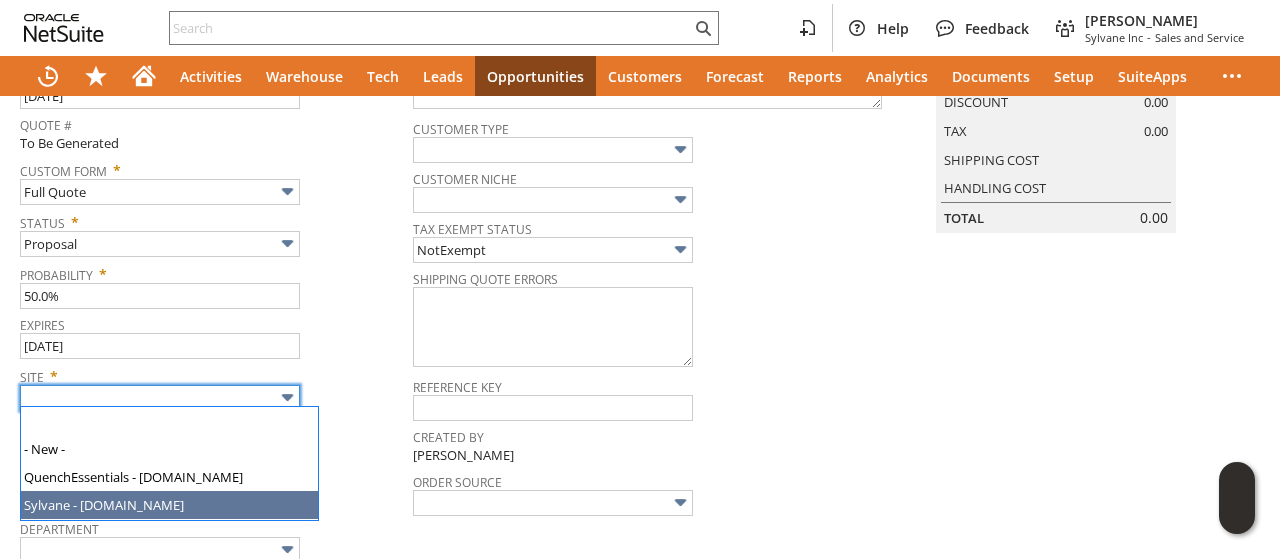 type on "Sylvane - [DOMAIN_NAME]" 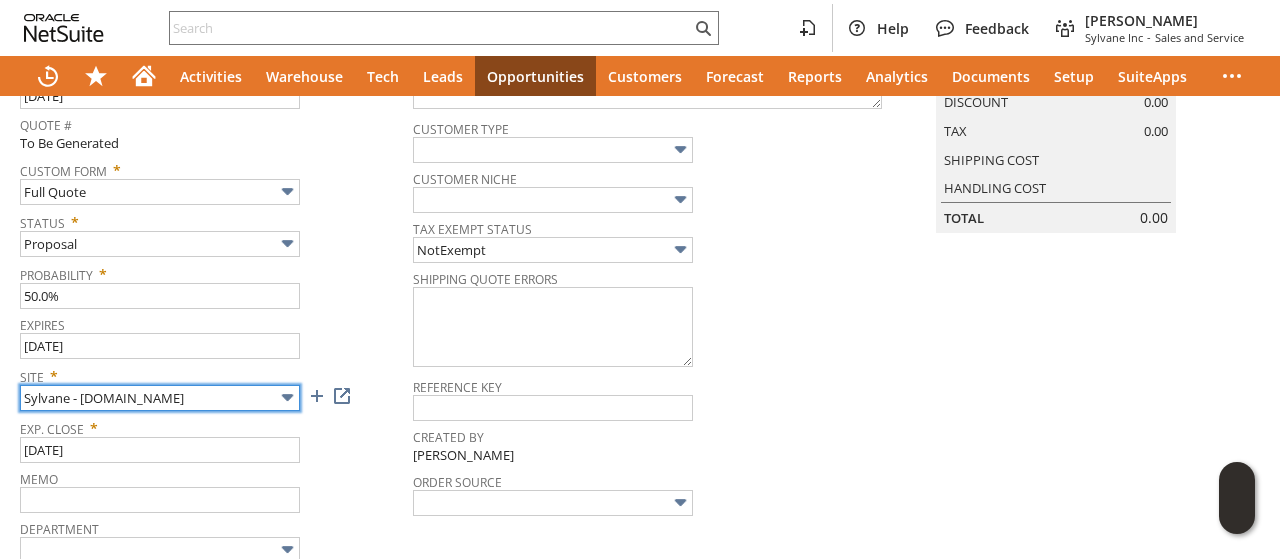 scroll, scrollTop: 641, scrollLeft: 0, axis: vertical 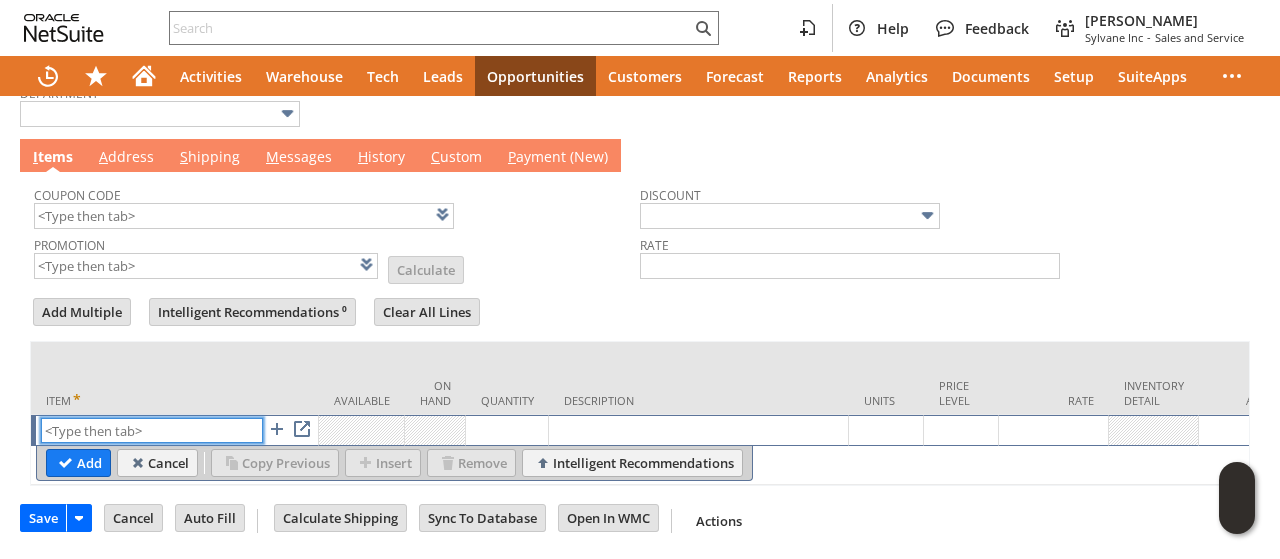 paste on "di13576" 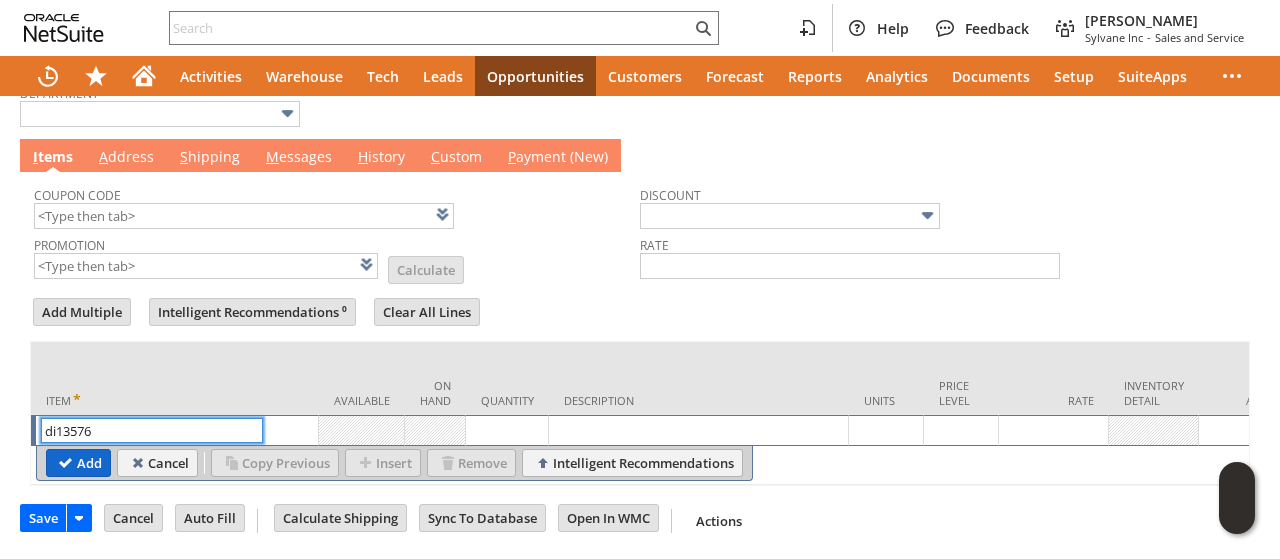 type on "di13576" 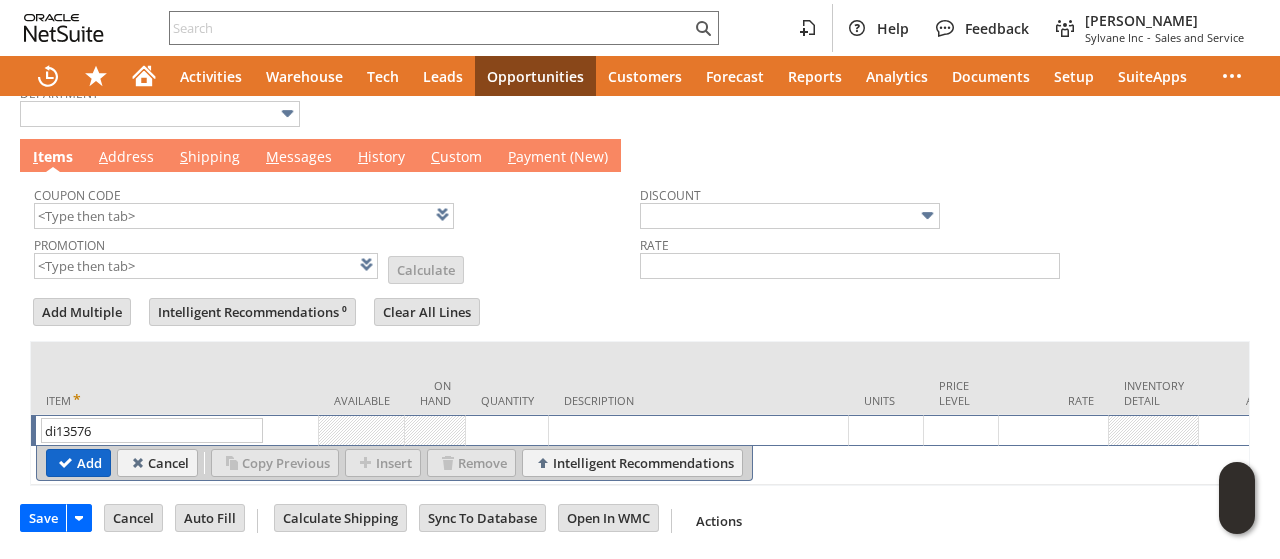 click on "Add" at bounding box center [78, 463] 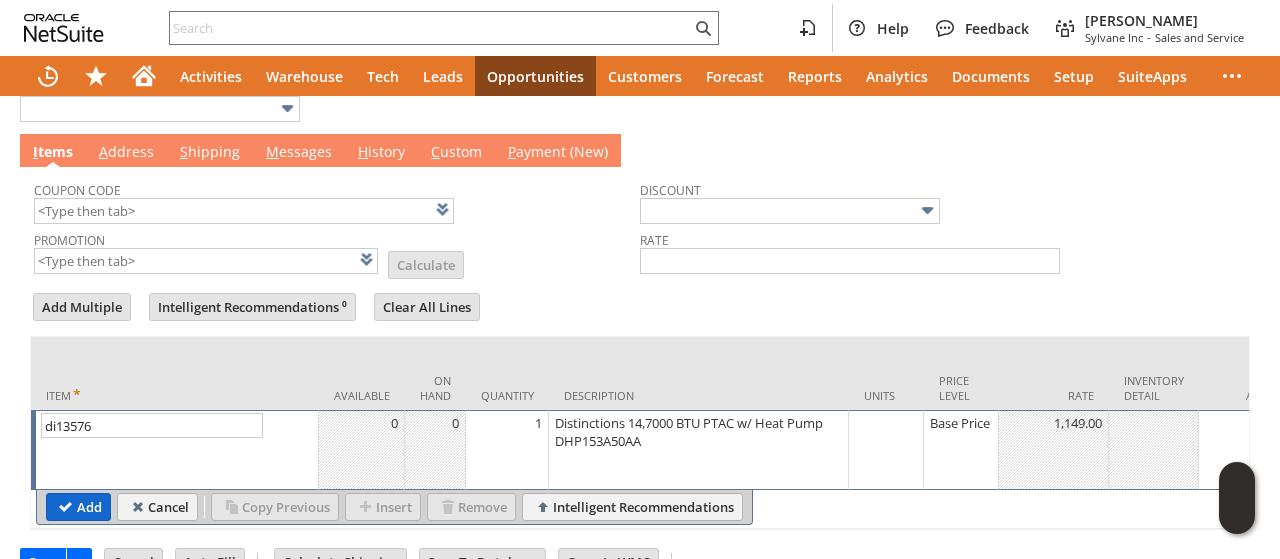 drag, startPoint x: 83, startPoint y: 478, endPoint x: 80, endPoint y: 496, distance: 18.248287 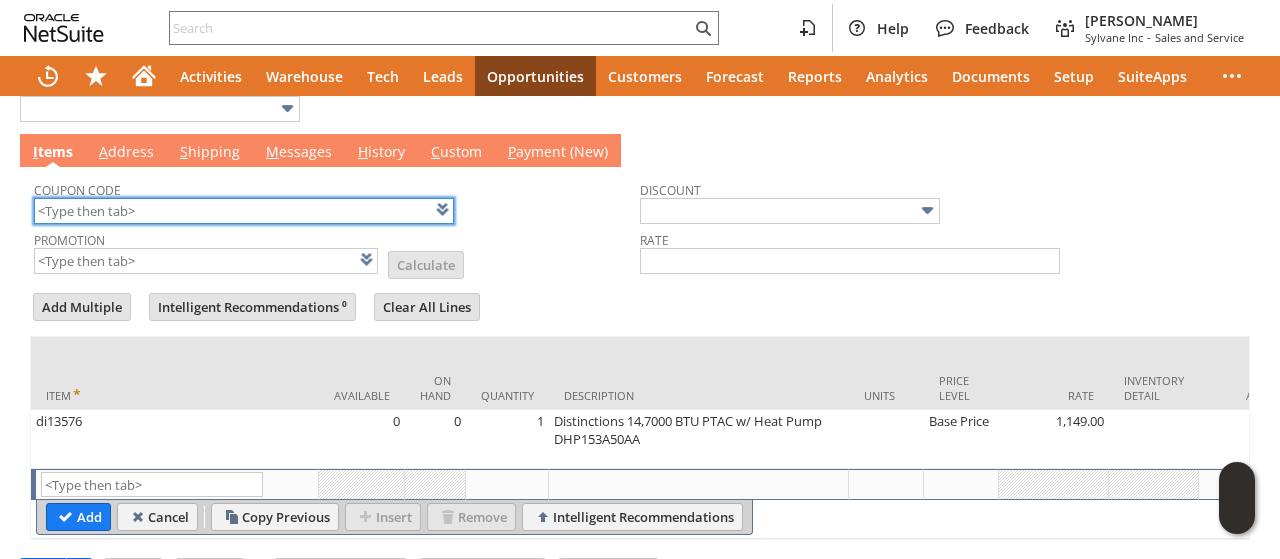 click at bounding box center [244, 211] 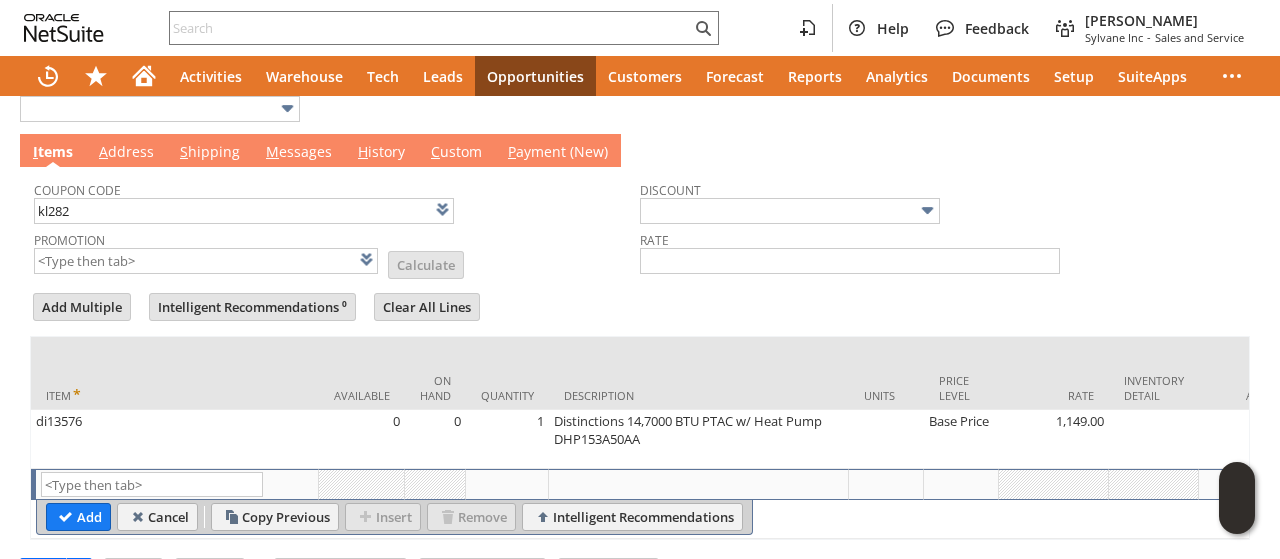 click on "Add Multiple
Intelligent Recommendations ⁰
Clear All Lines
Line Items
All
Item
*
Available
On Hand
Quantity
Description
Units
Price Level" at bounding box center (640, 415) 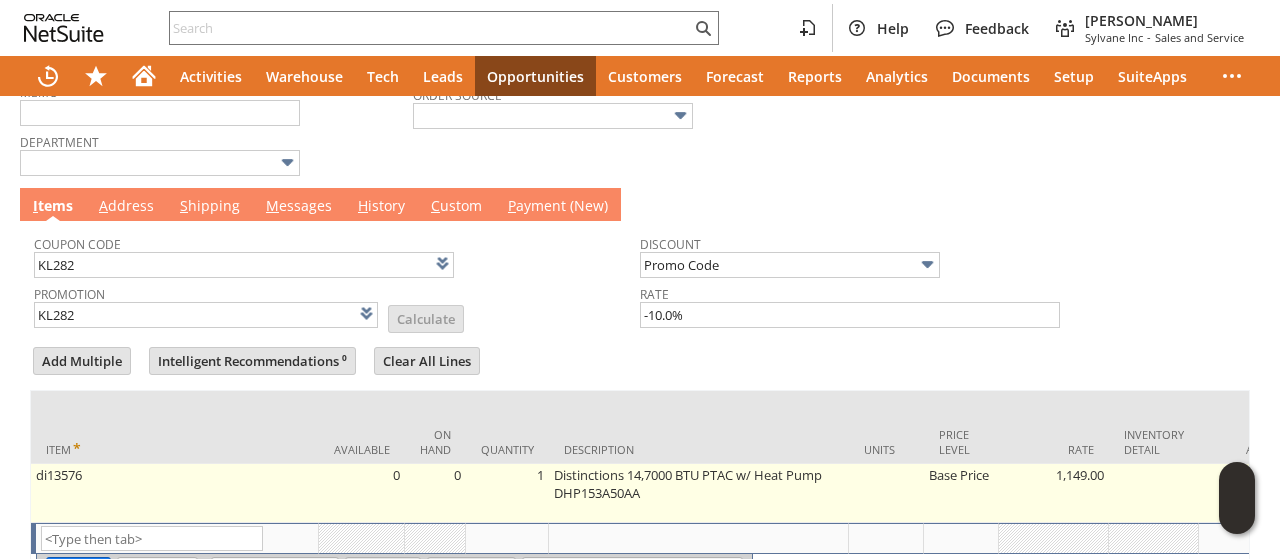 scroll, scrollTop: 700, scrollLeft: 0, axis: vertical 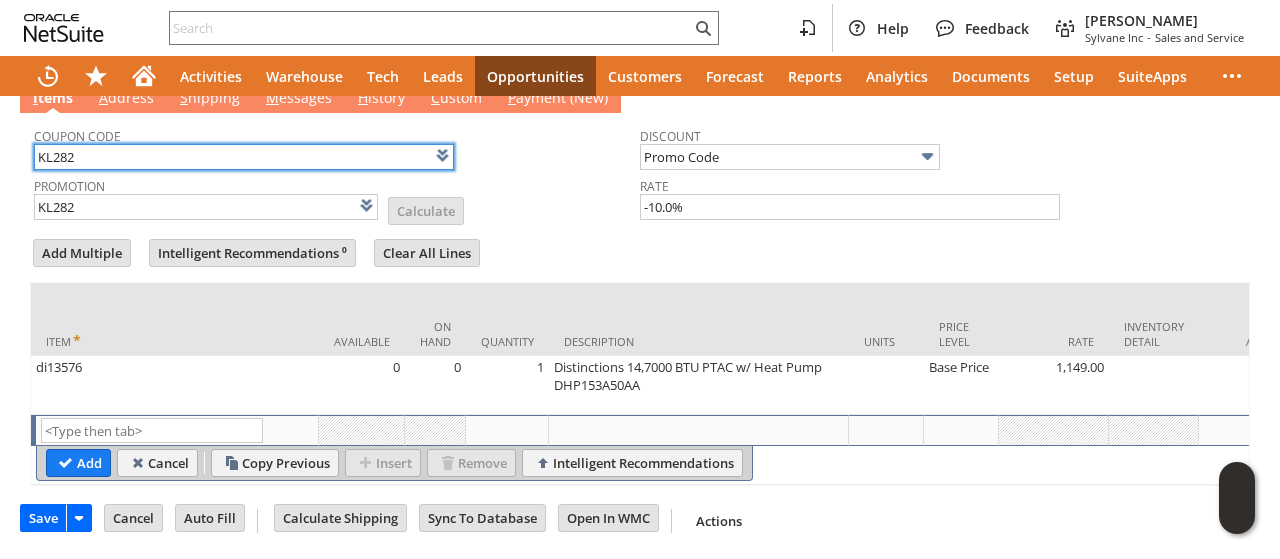 click on "KL282" at bounding box center (244, 157) 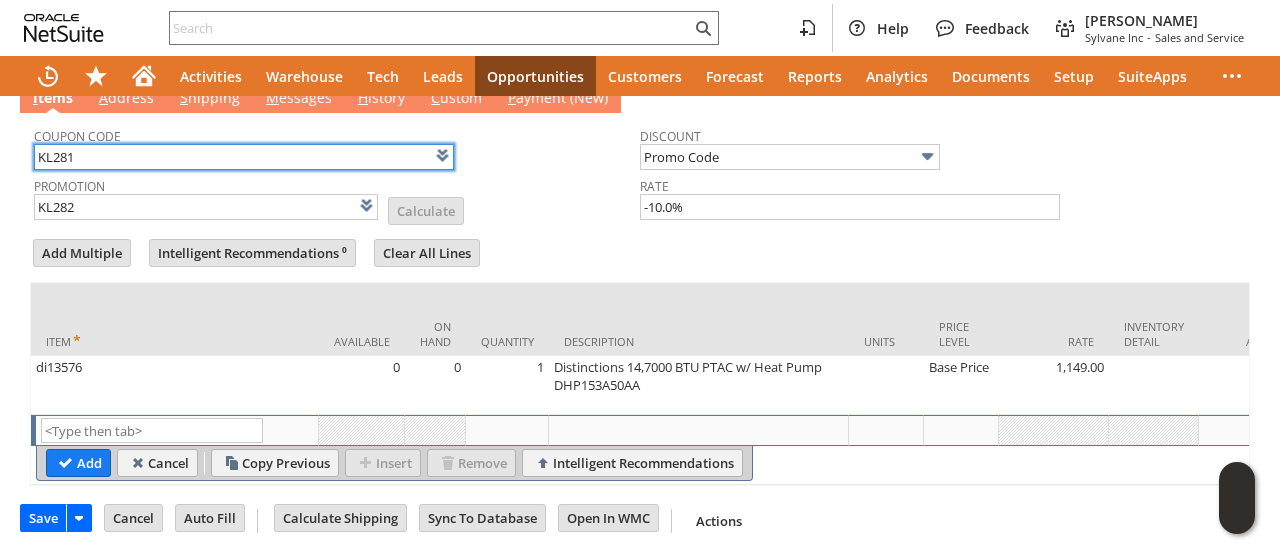 type on "KL281" 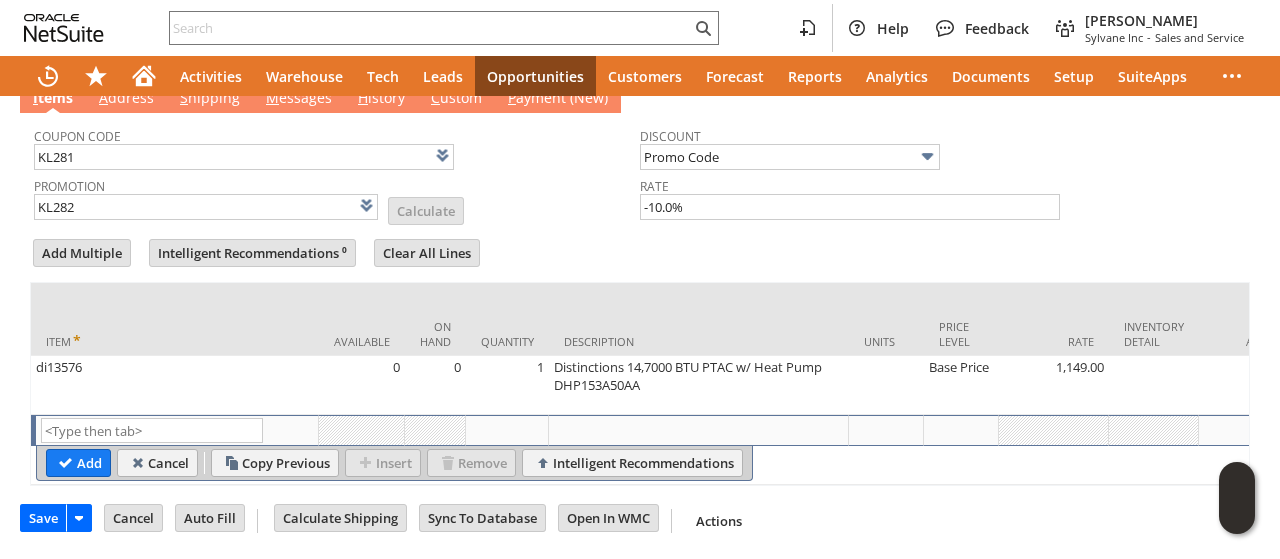 click at bounding box center [640, 231] 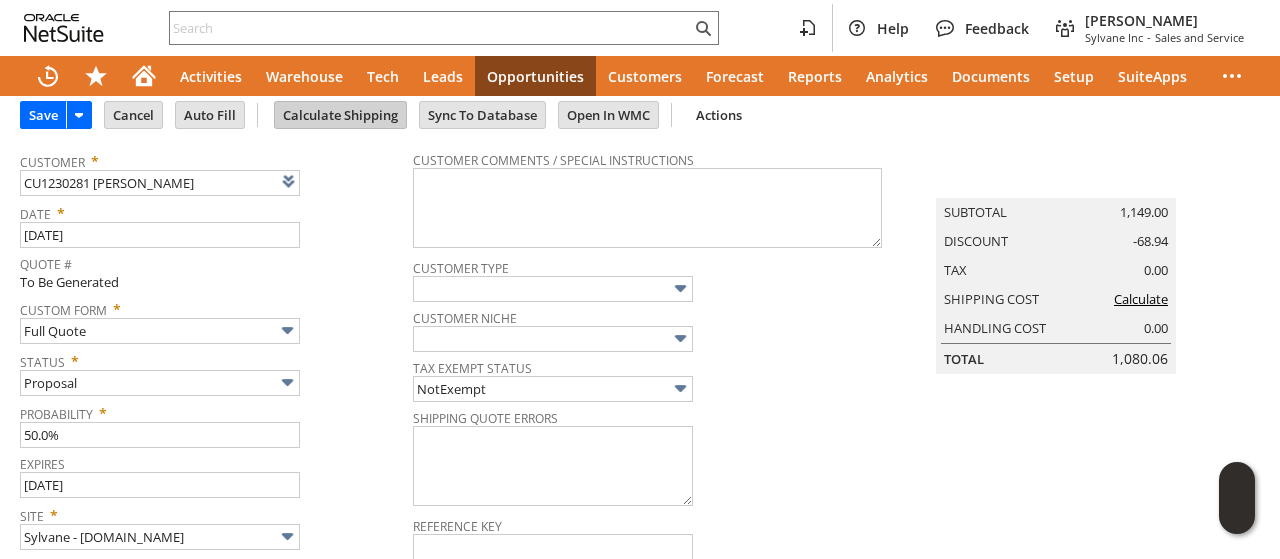 scroll, scrollTop: 0, scrollLeft: 0, axis: both 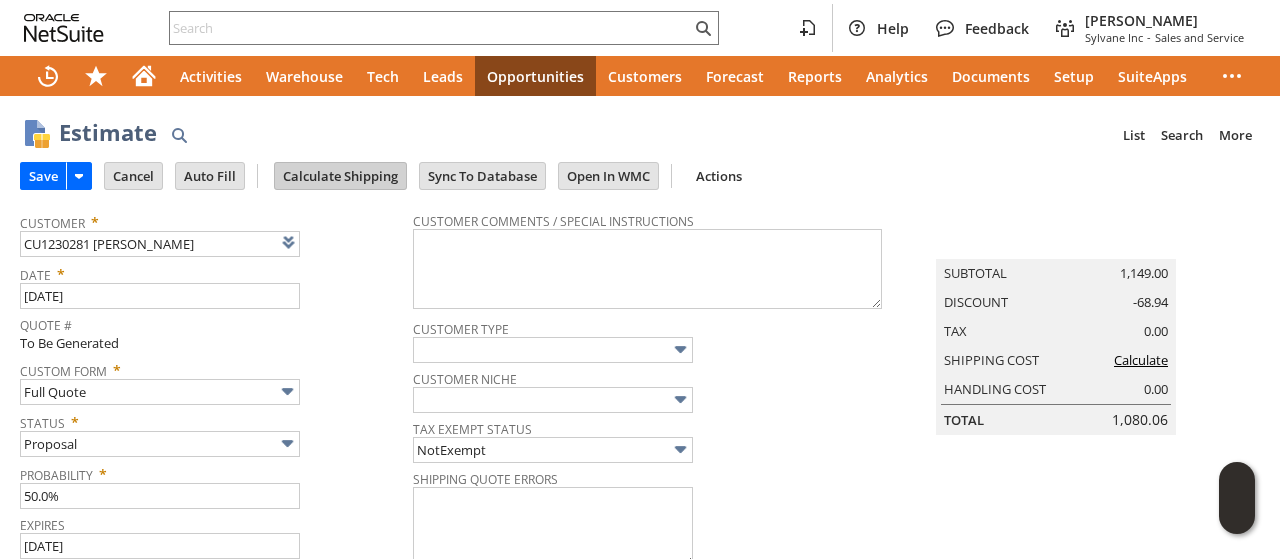 click on "Calculate Shipping" at bounding box center [340, 176] 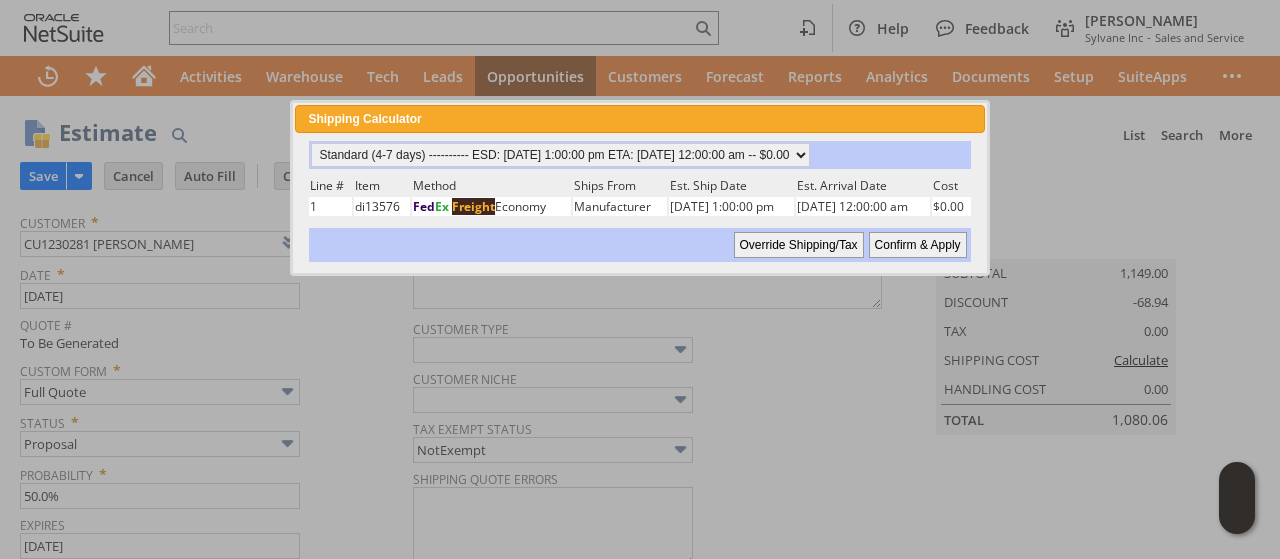 click on "Confirm & Apply" at bounding box center [918, 245] 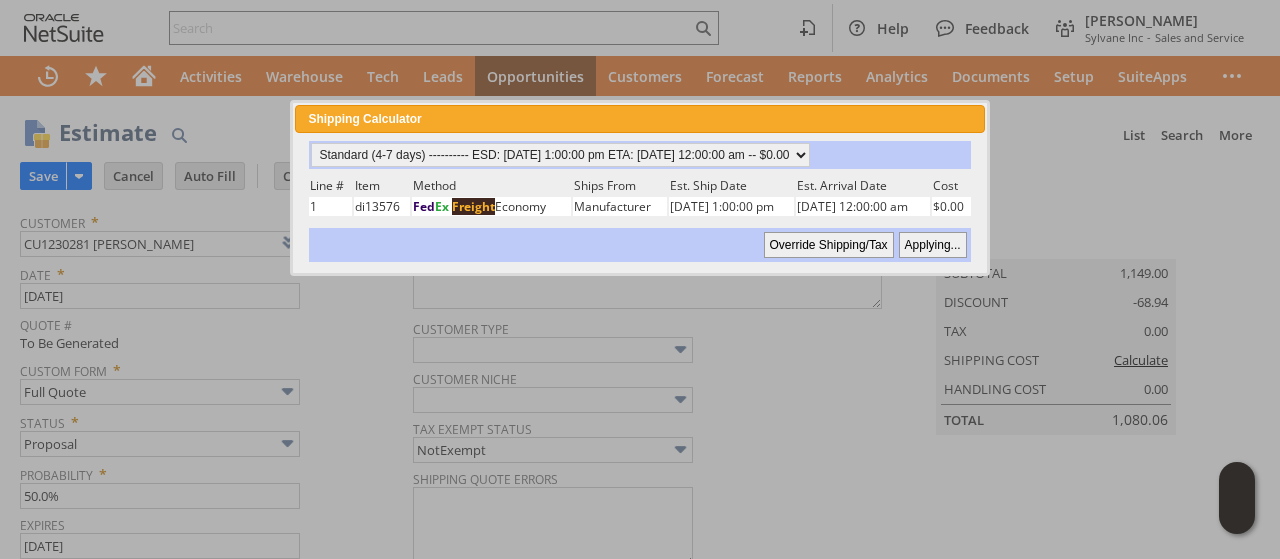 type 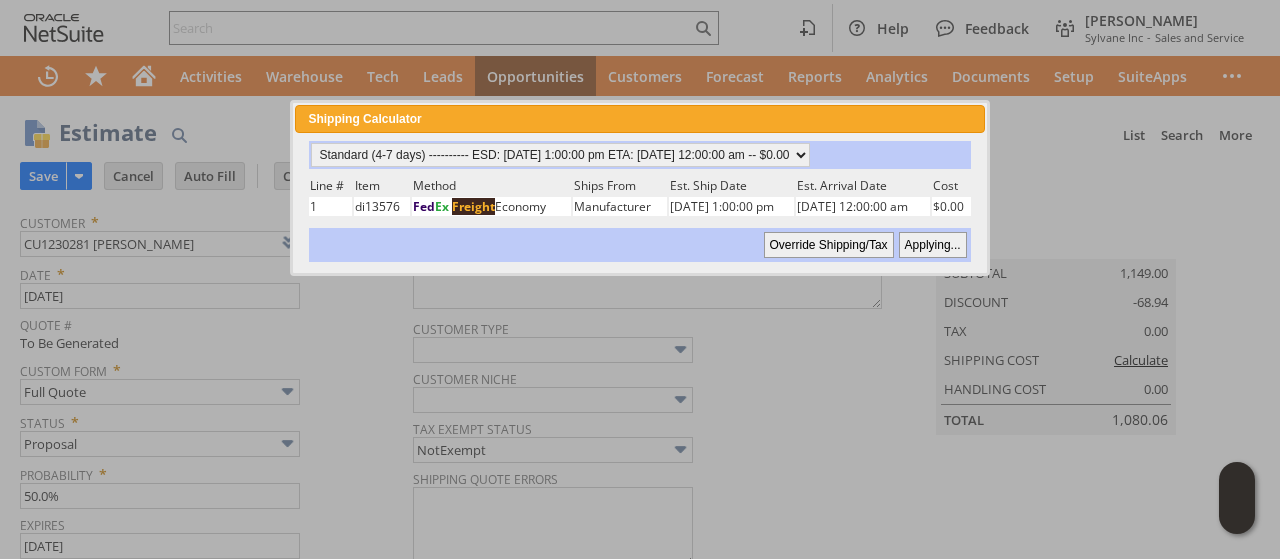 type on "Add" 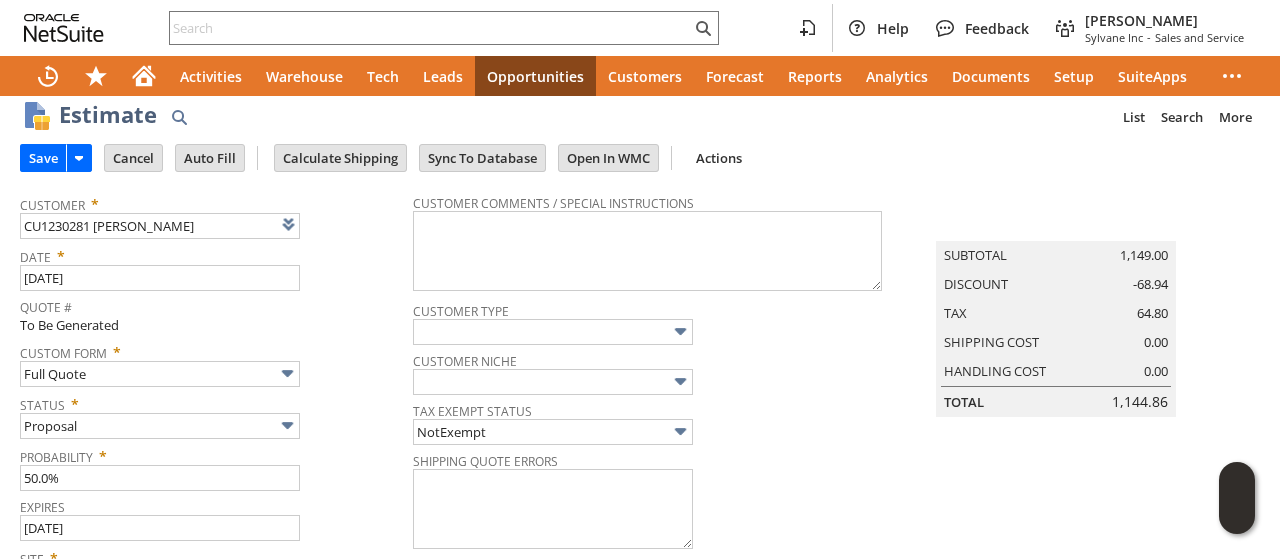 scroll, scrollTop: 418, scrollLeft: 0, axis: vertical 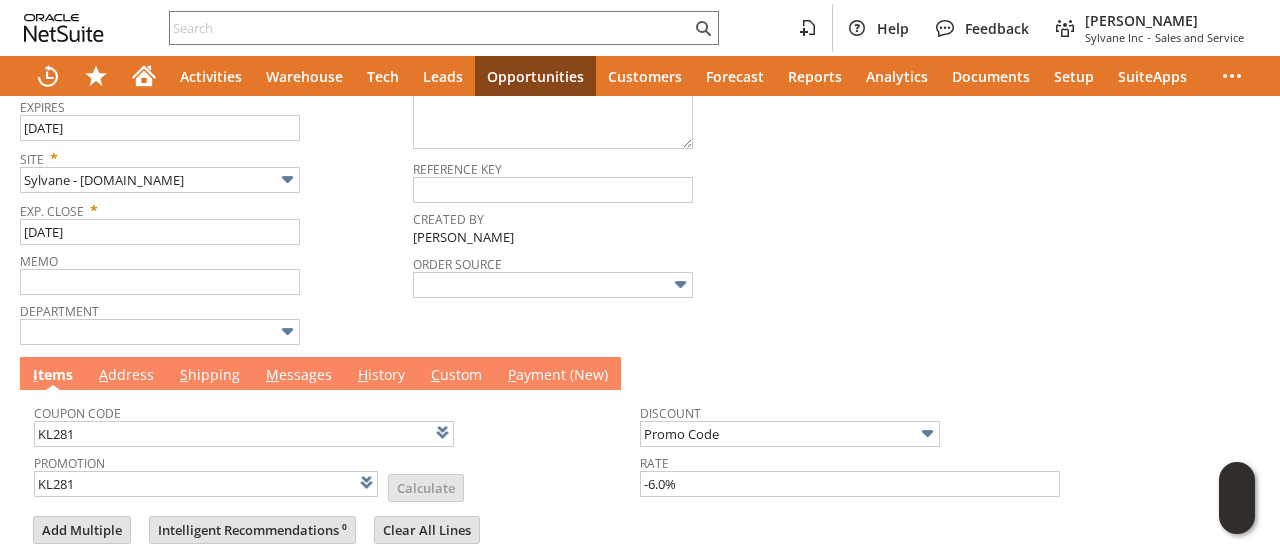 click on "M essages" at bounding box center (299, 376) 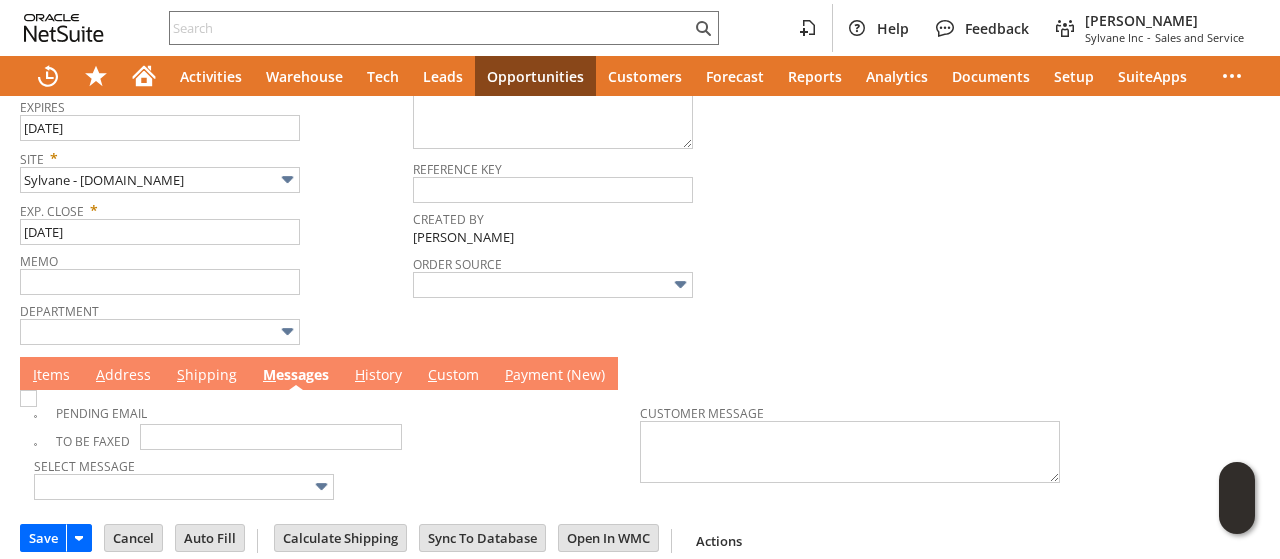 click at bounding box center (28, 398) 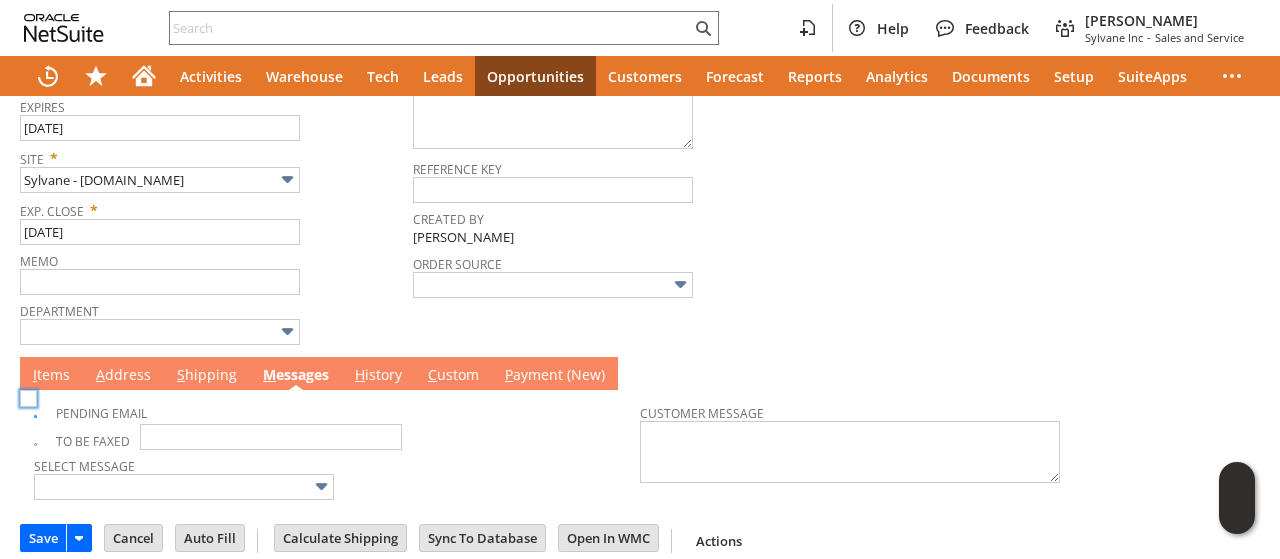 checkbox on "true" 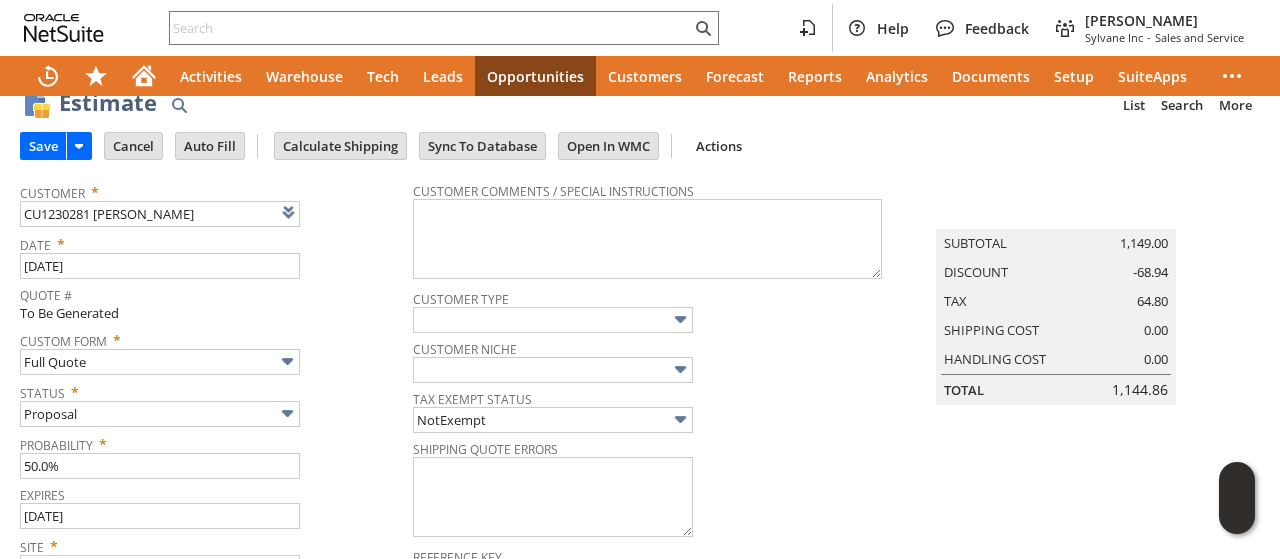 scroll, scrollTop: 0, scrollLeft: 0, axis: both 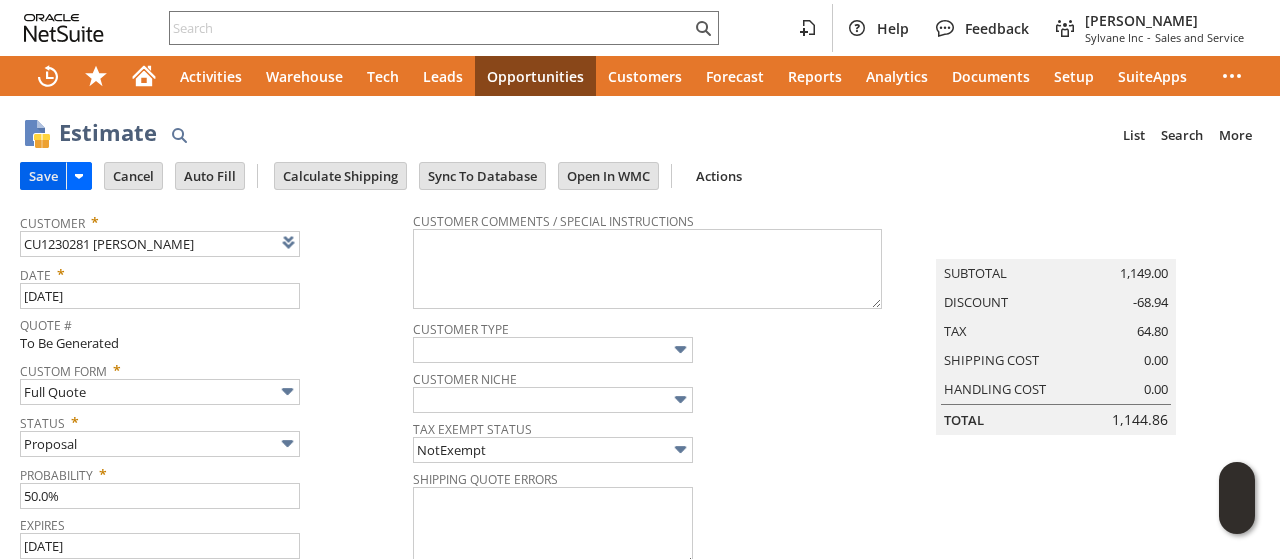 click on "Save" at bounding box center (43, 176) 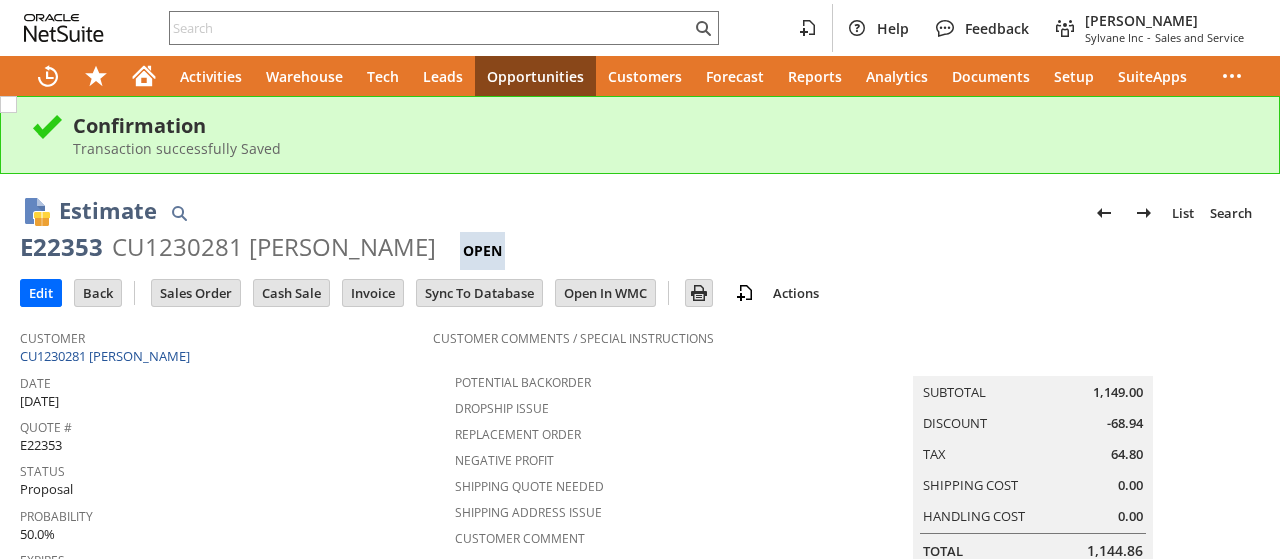 scroll, scrollTop: 0, scrollLeft: 0, axis: both 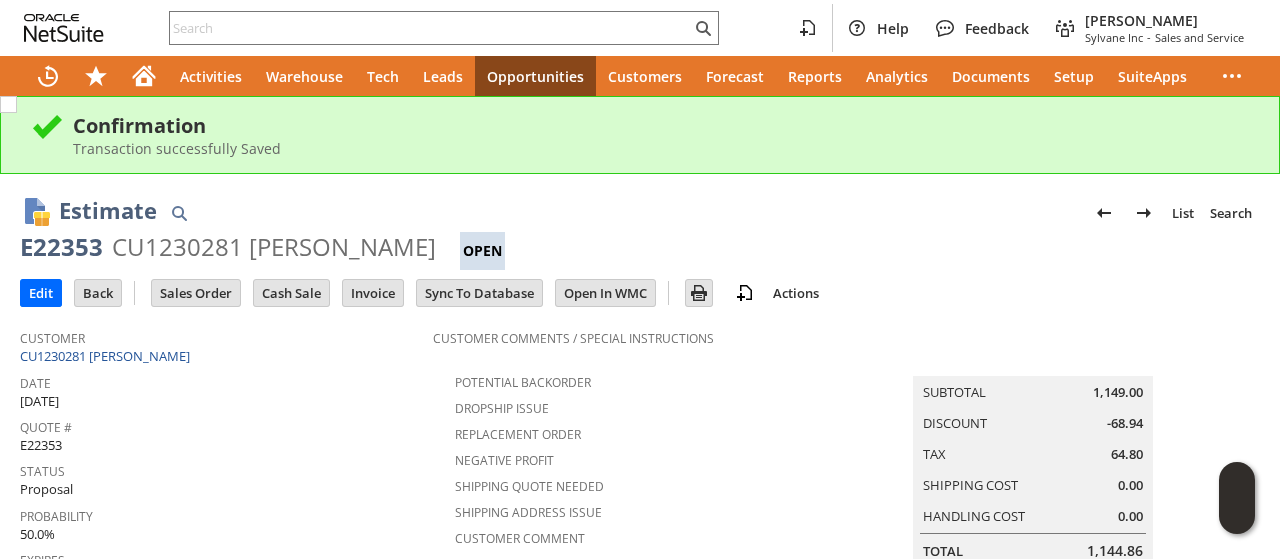 drag, startPoint x: 813, startPoint y: 217, endPoint x: 954, endPoint y: 67, distance: 205.86646 